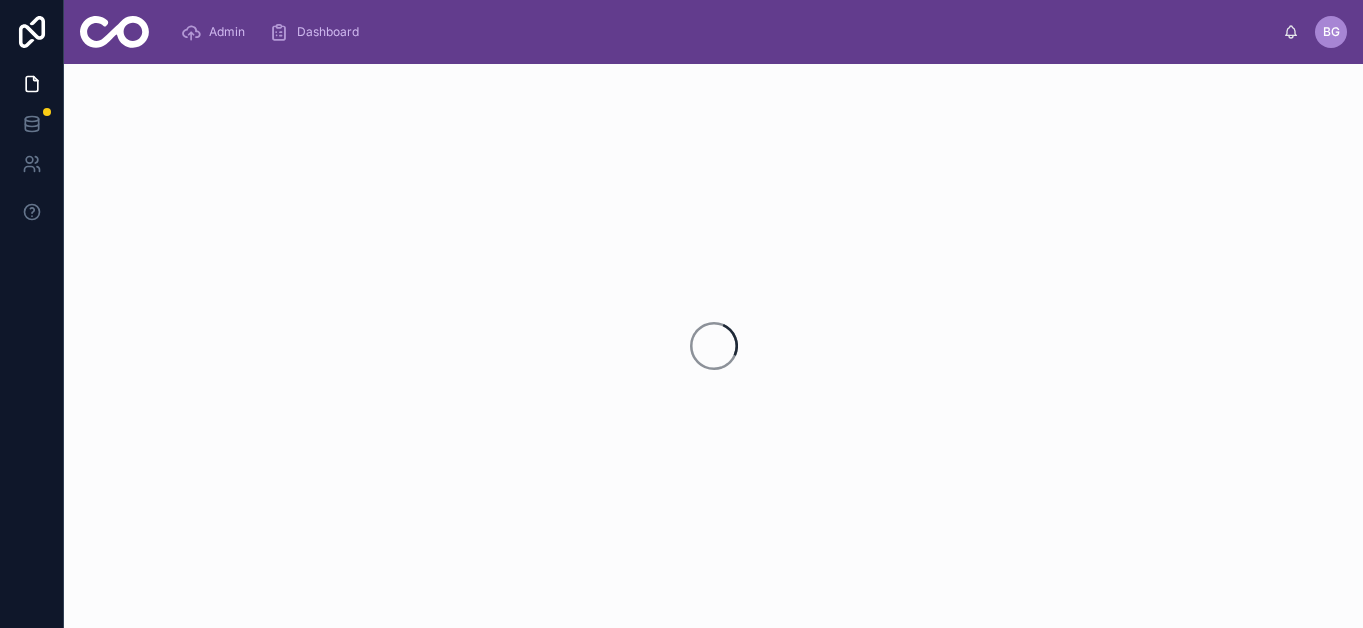 scroll, scrollTop: 0, scrollLeft: 0, axis: both 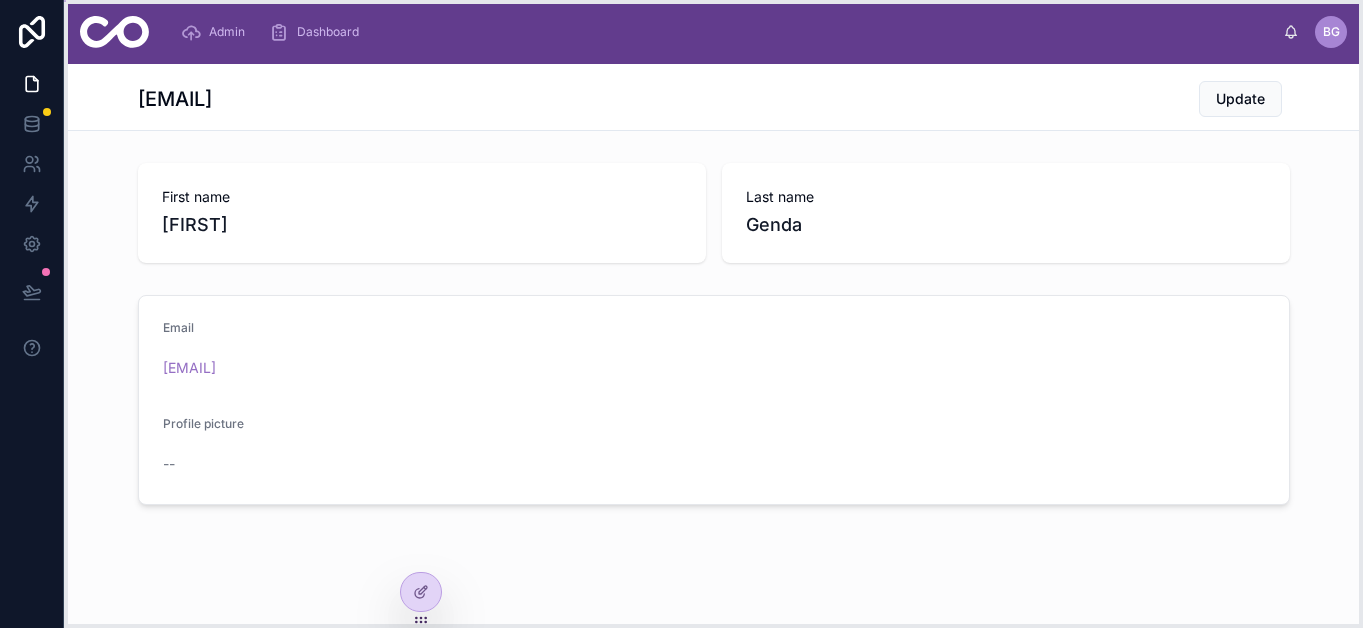 click 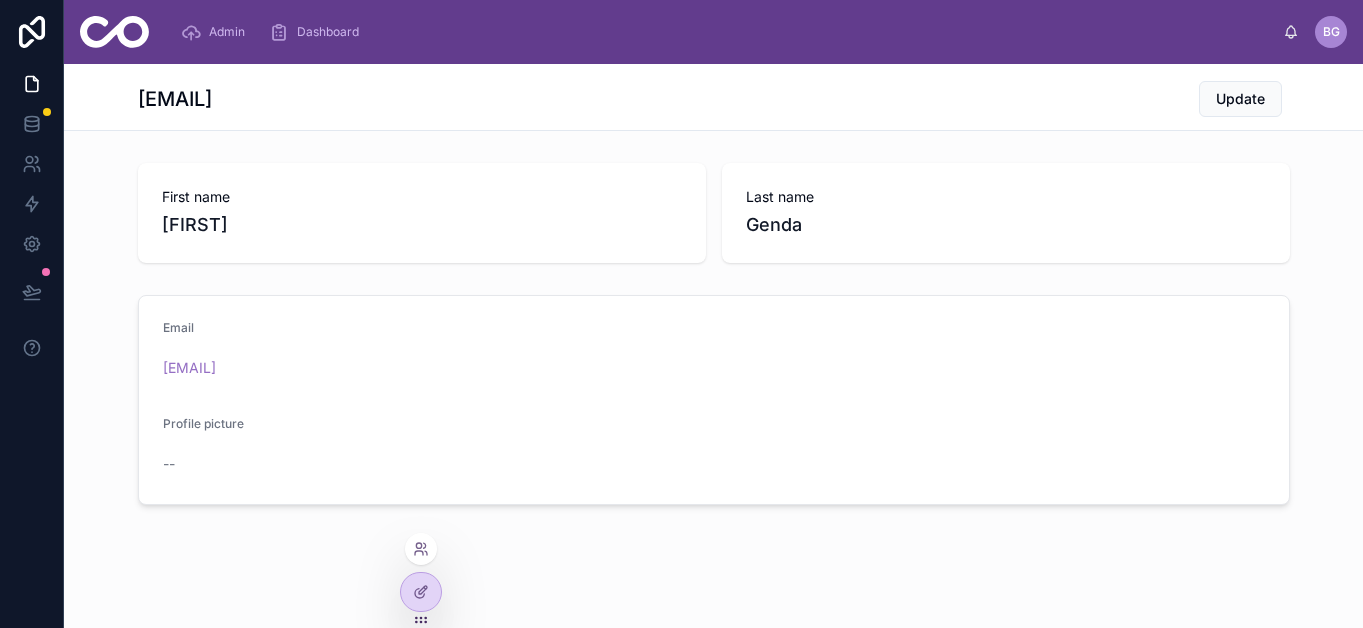click 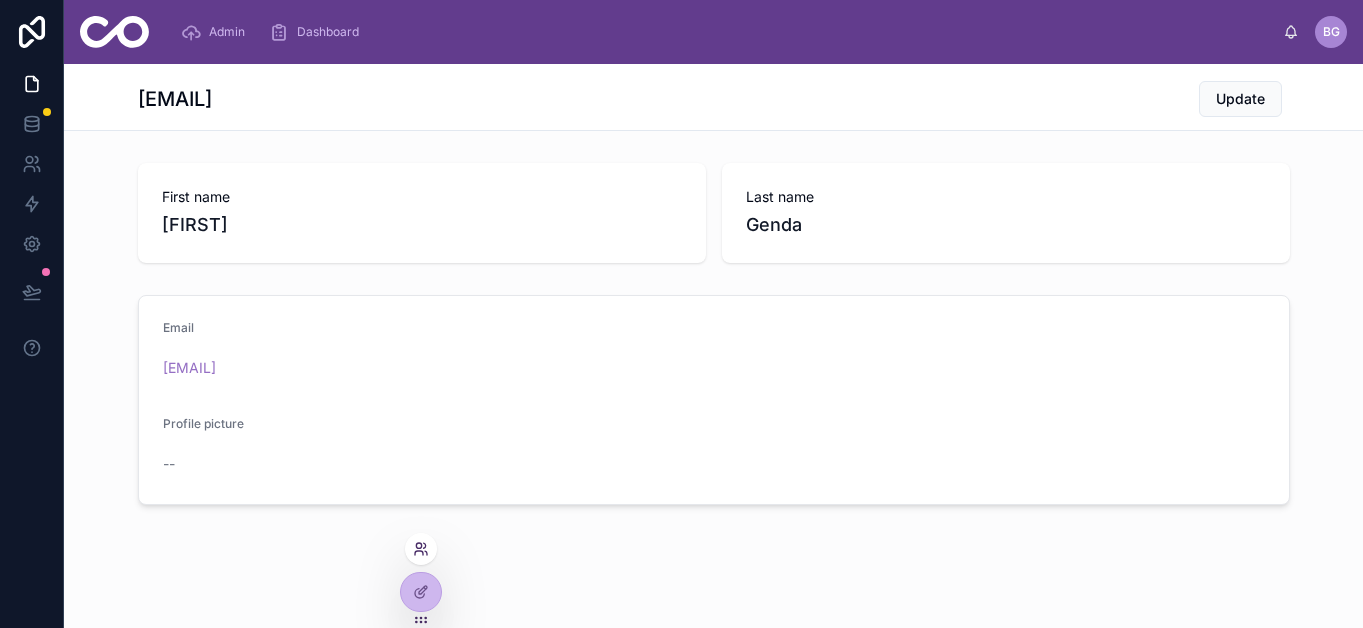 click 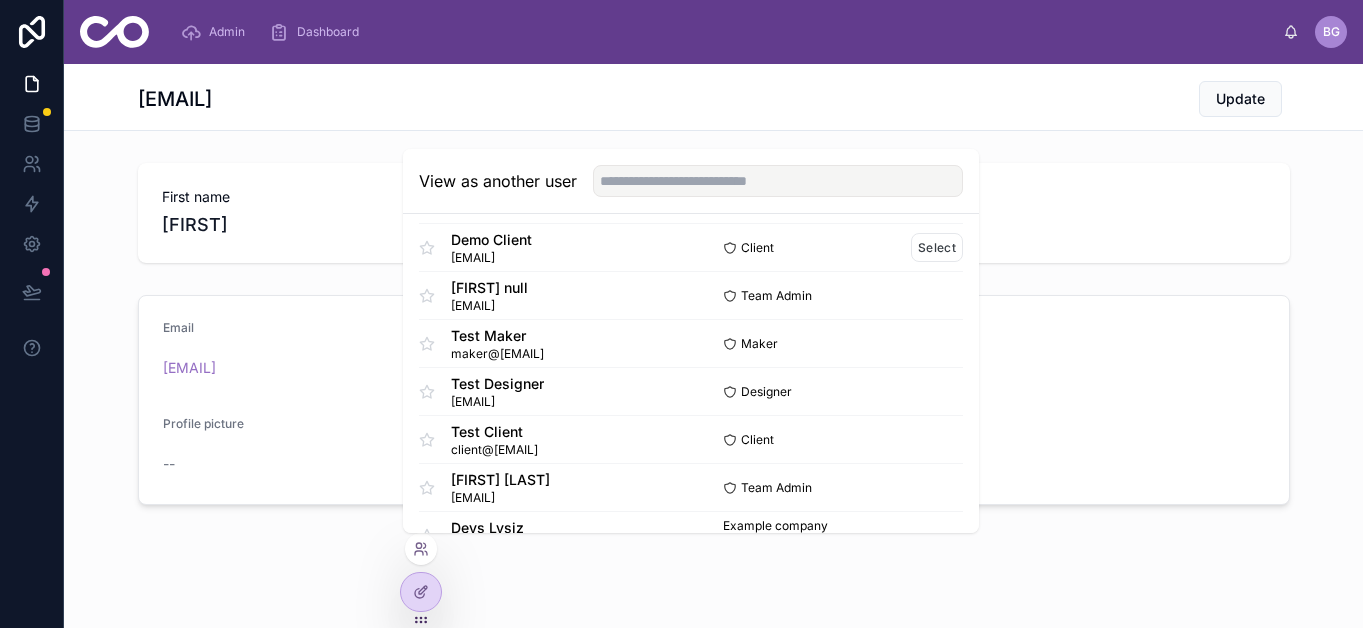 scroll, scrollTop: 58, scrollLeft: 0, axis: vertical 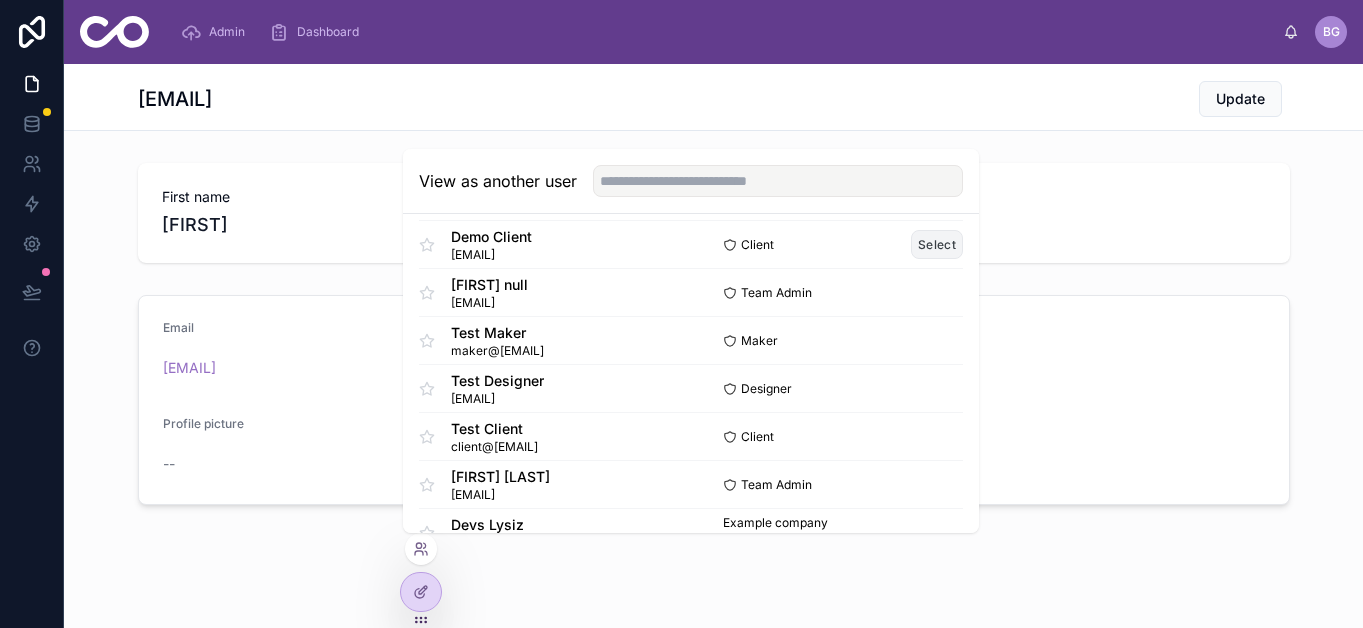click on "Select" at bounding box center [937, 244] 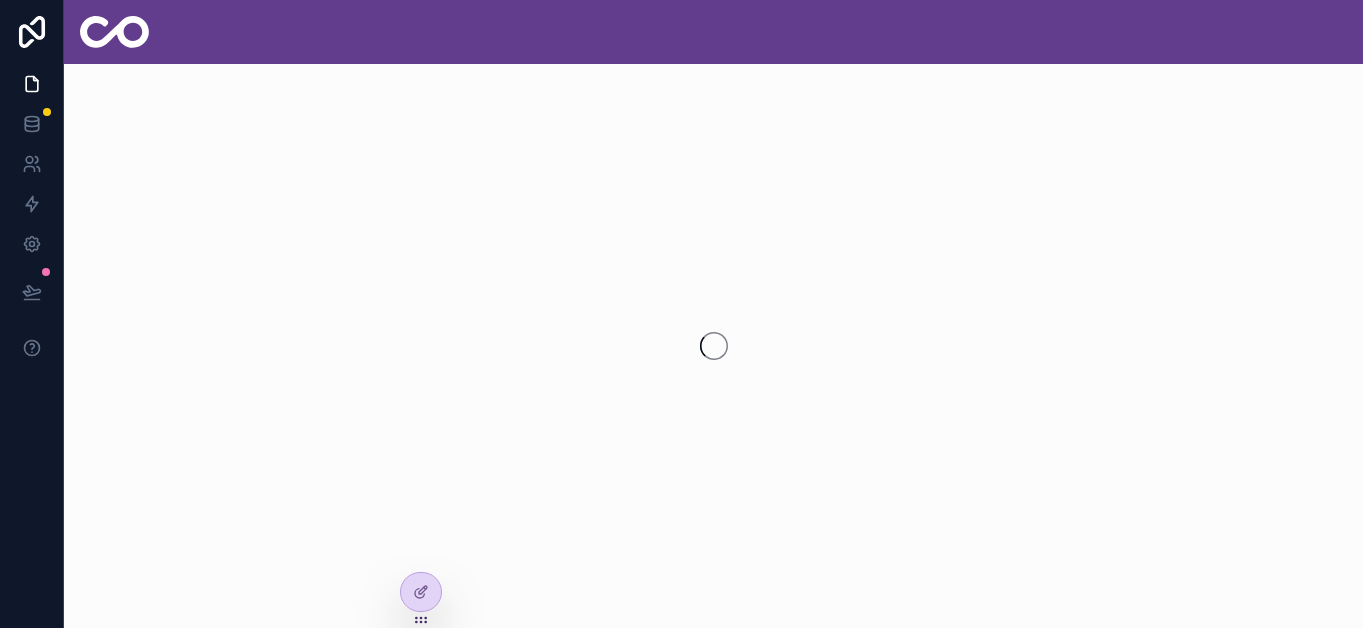 scroll, scrollTop: 0, scrollLeft: 0, axis: both 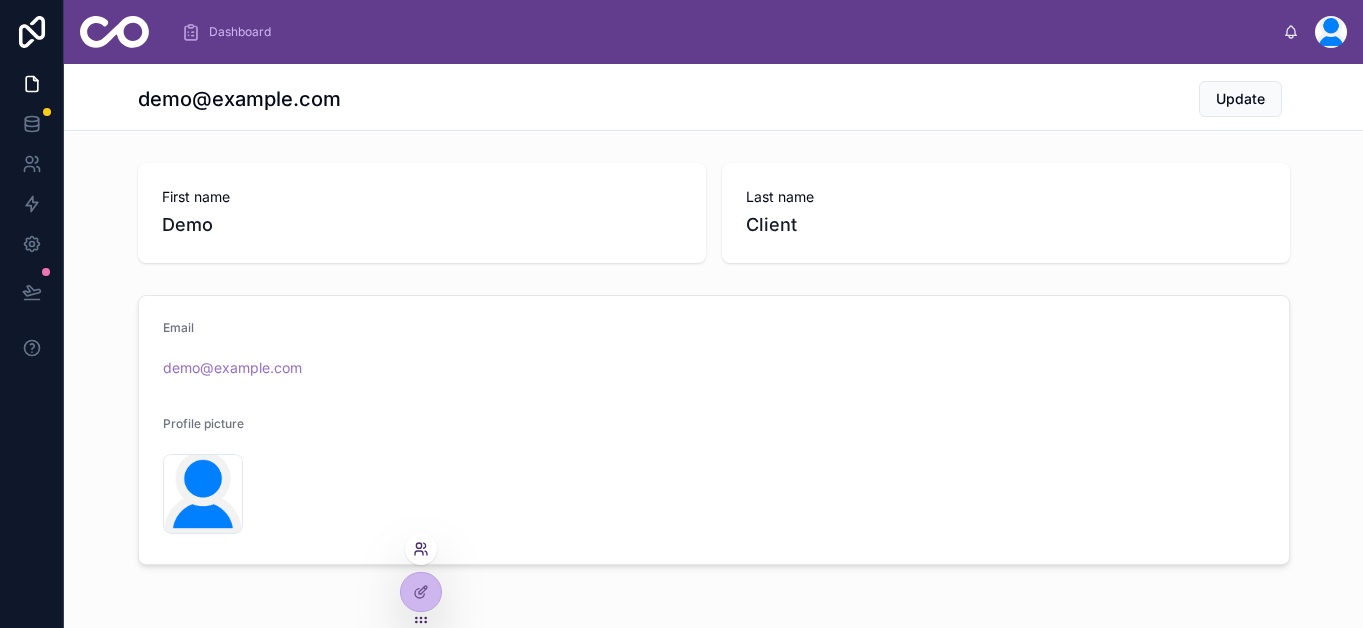 click 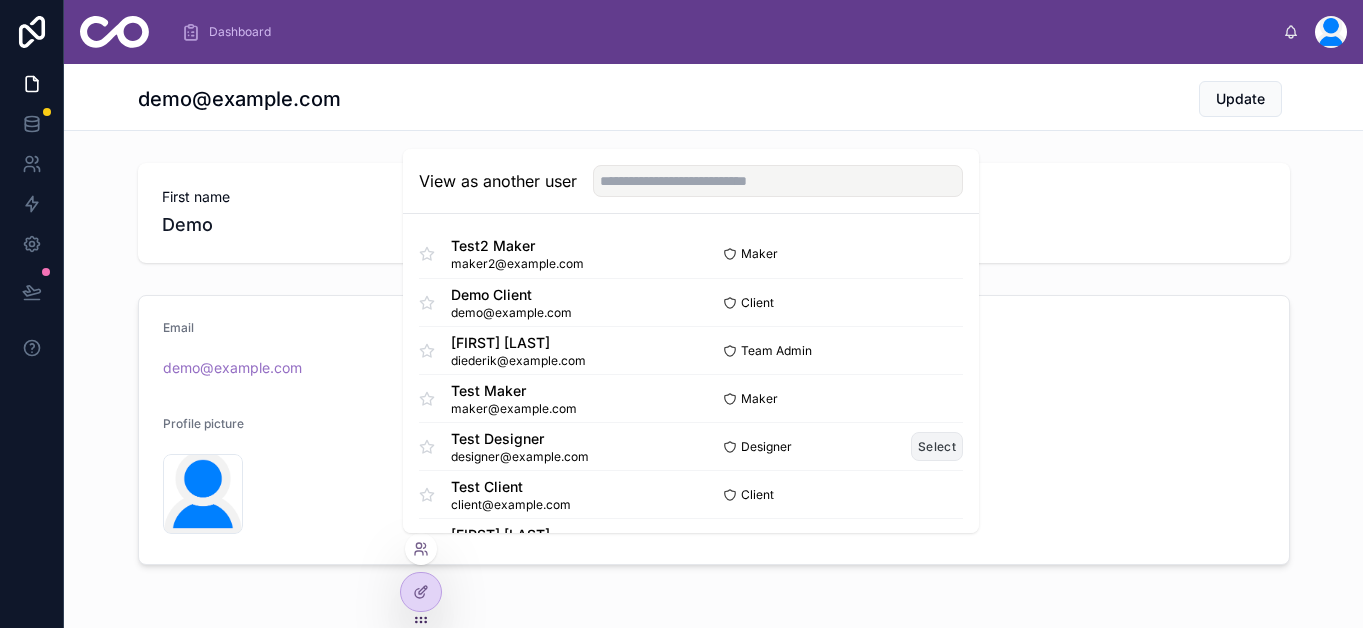 click on "Select" at bounding box center (937, 446) 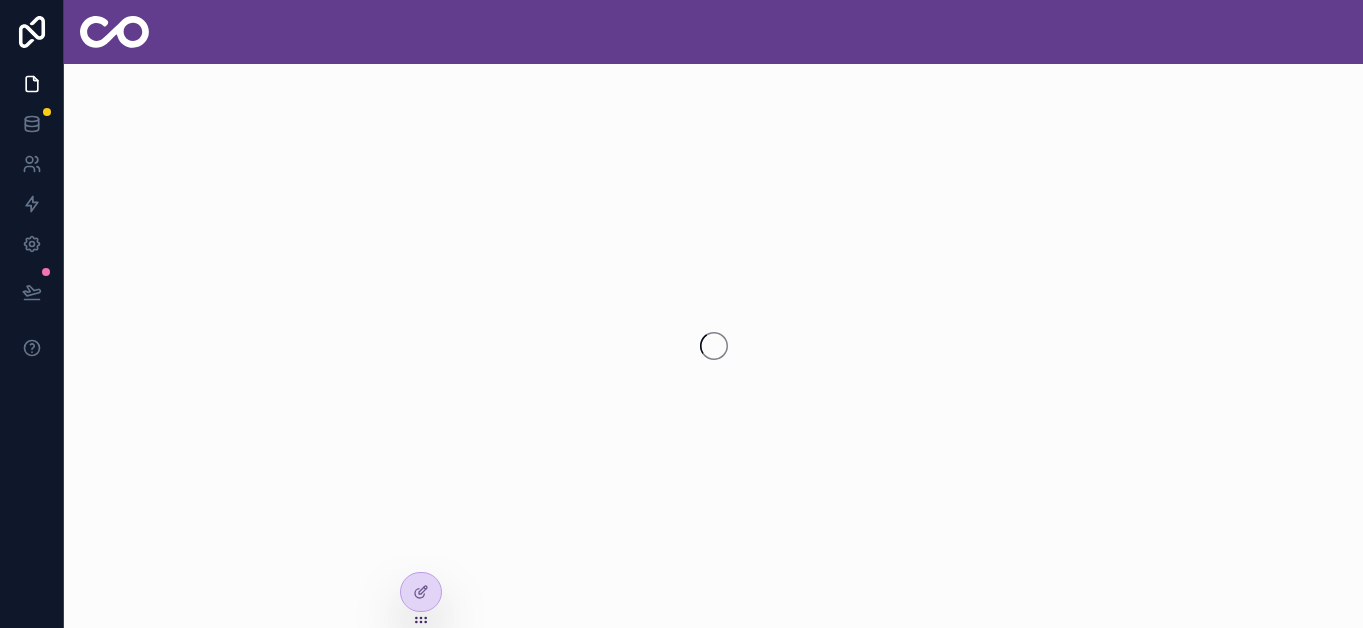 scroll, scrollTop: 0, scrollLeft: 0, axis: both 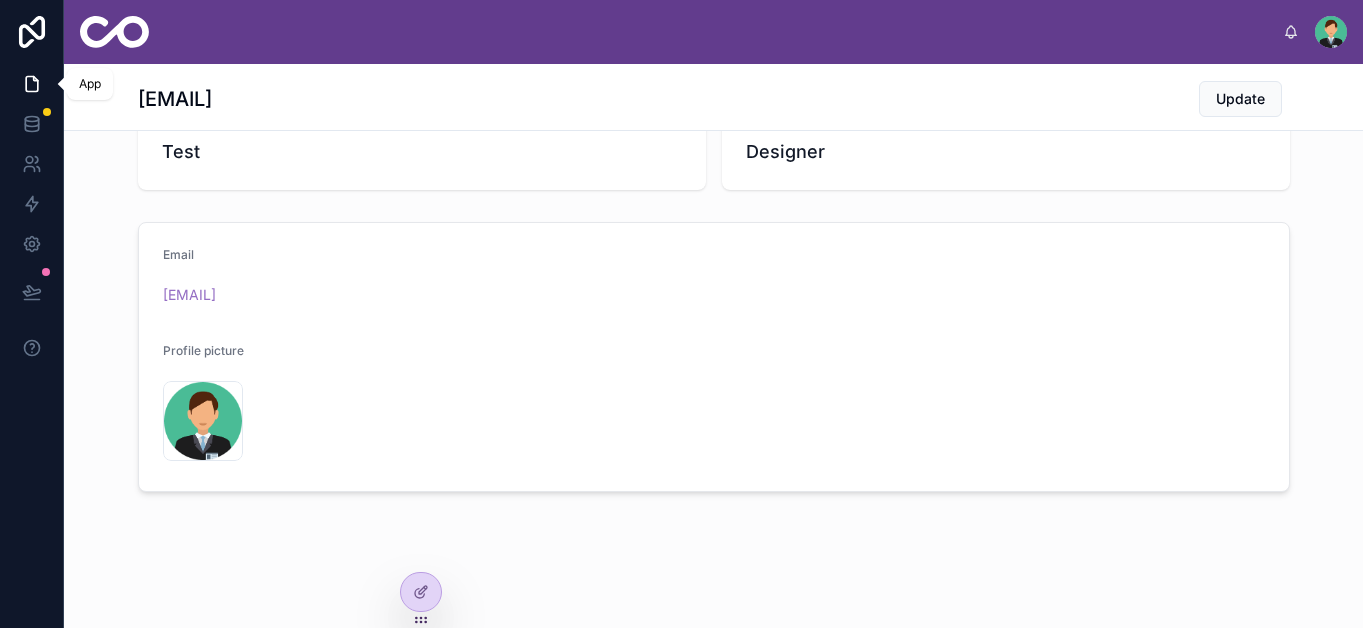 click 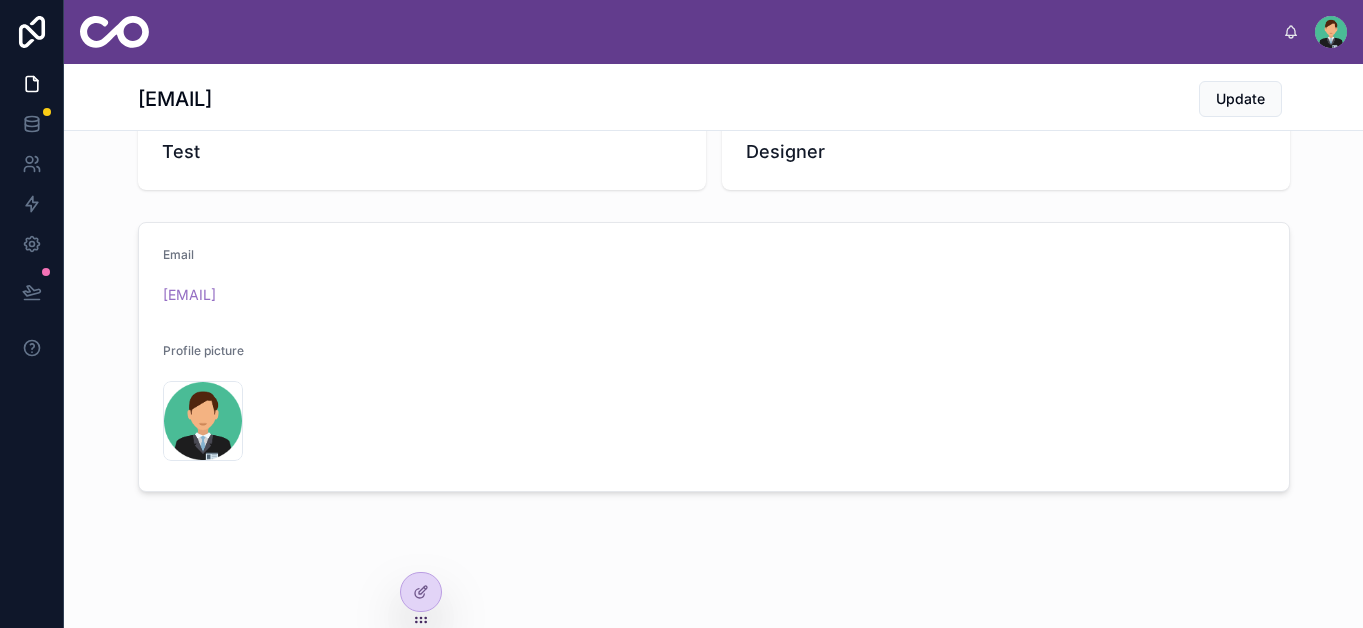 scroll, scrollTop: 0, scrollLeft: 0, axis: both 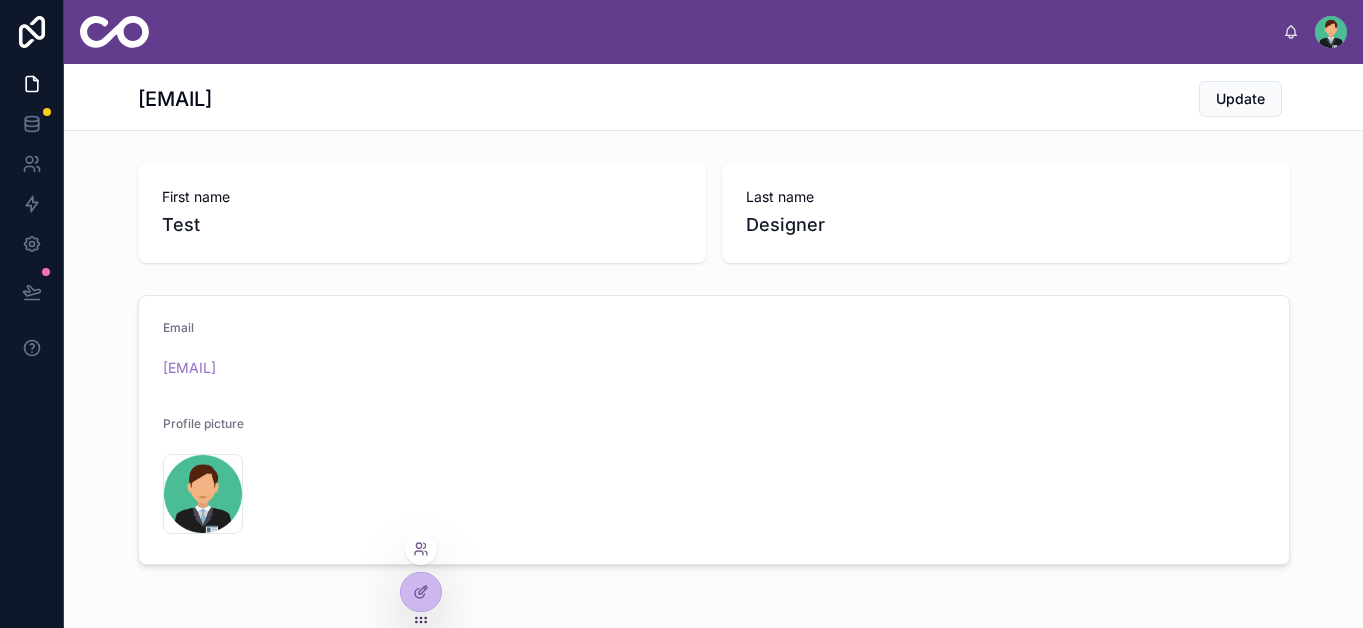 click at bounding box center (421, 549) 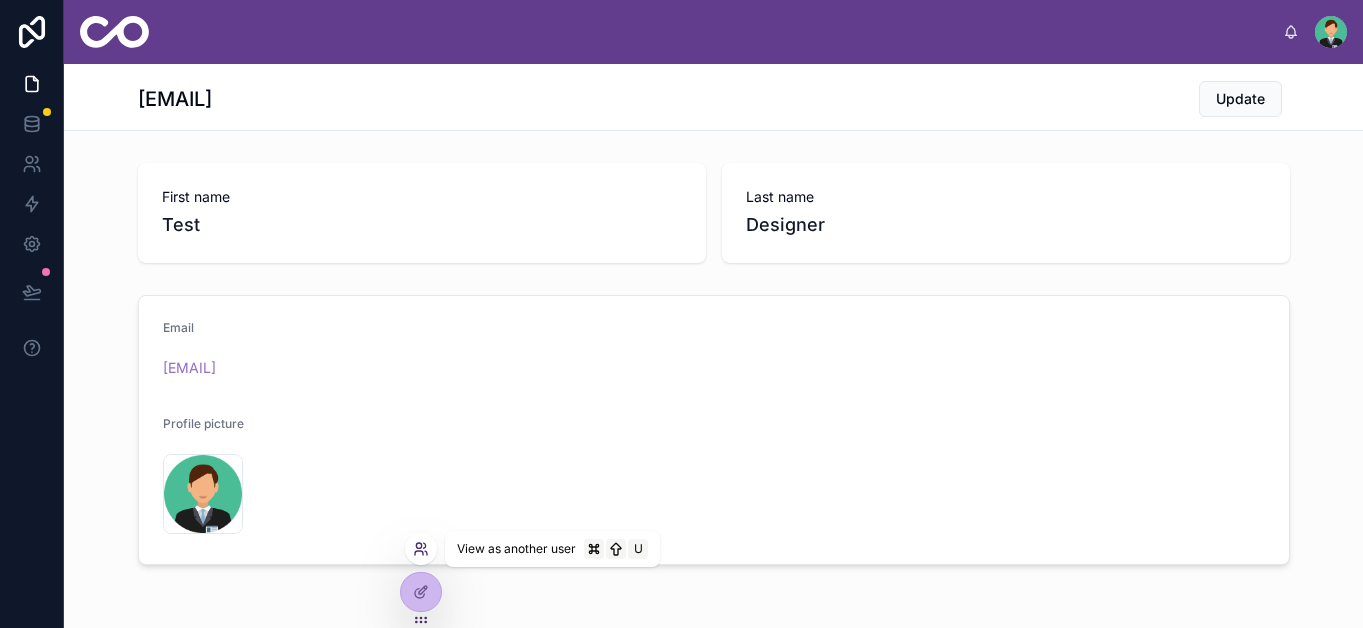 click 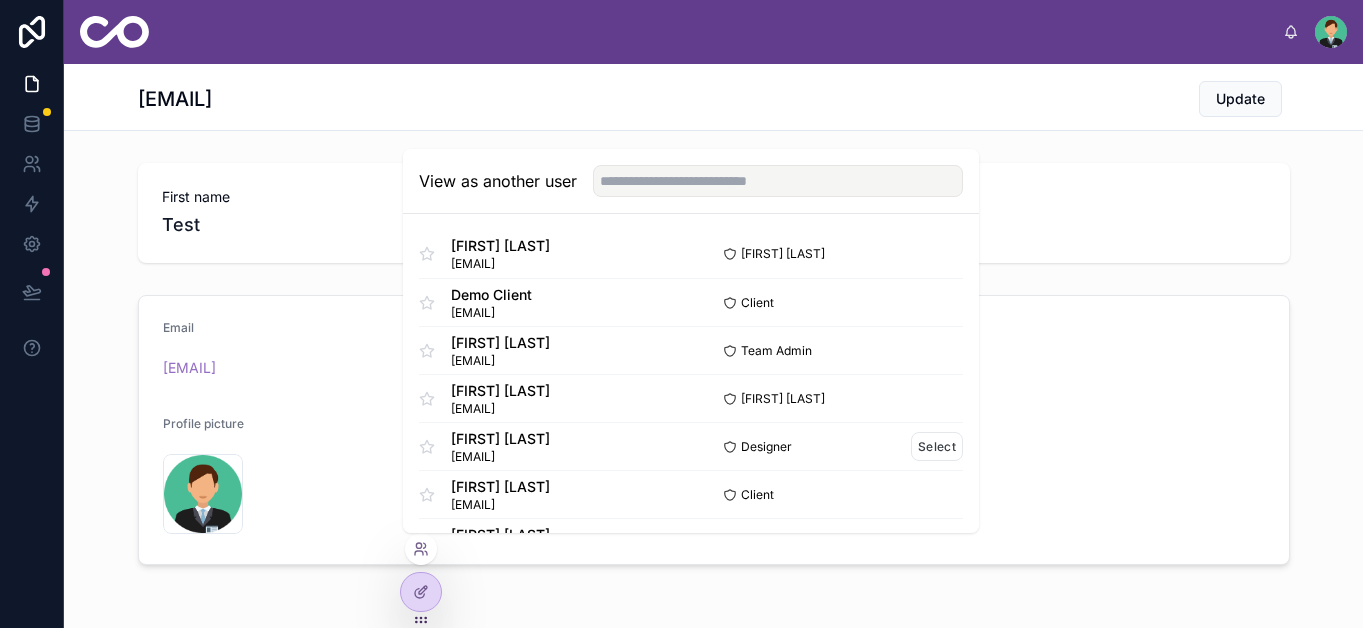 scroll, scrollTop: 97, scrollLeft: 0, axis: vertical 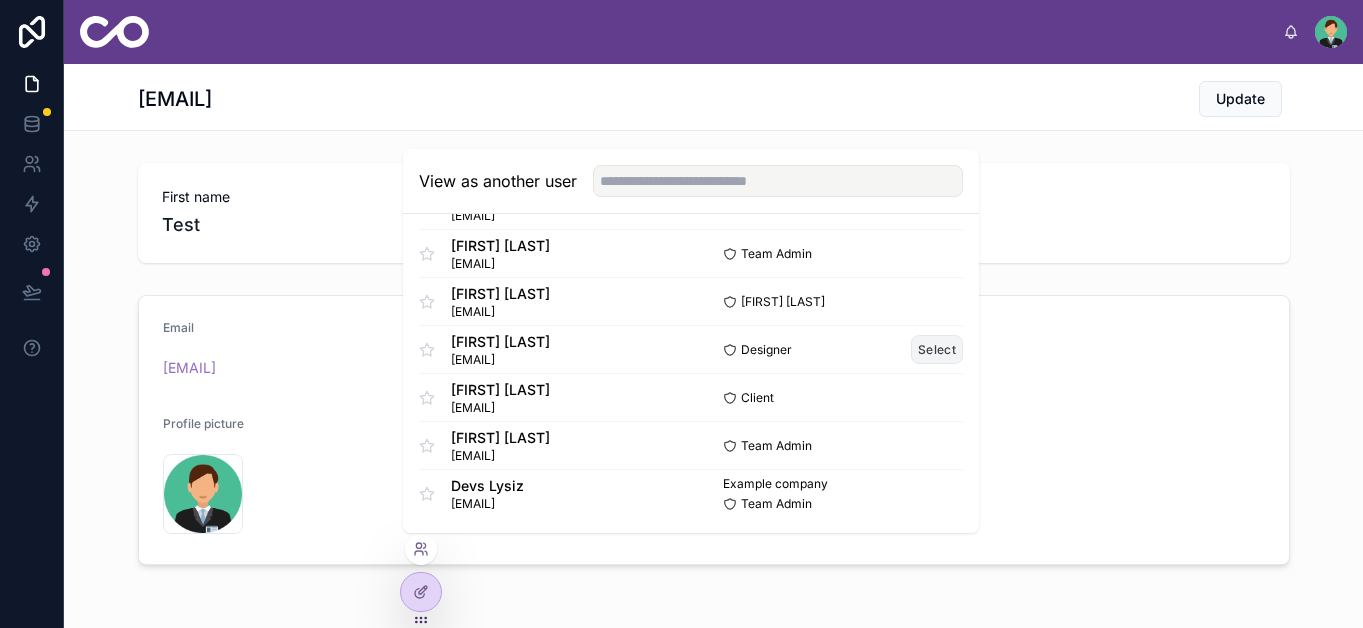 click on "Select" at bounding box center (937, 349) 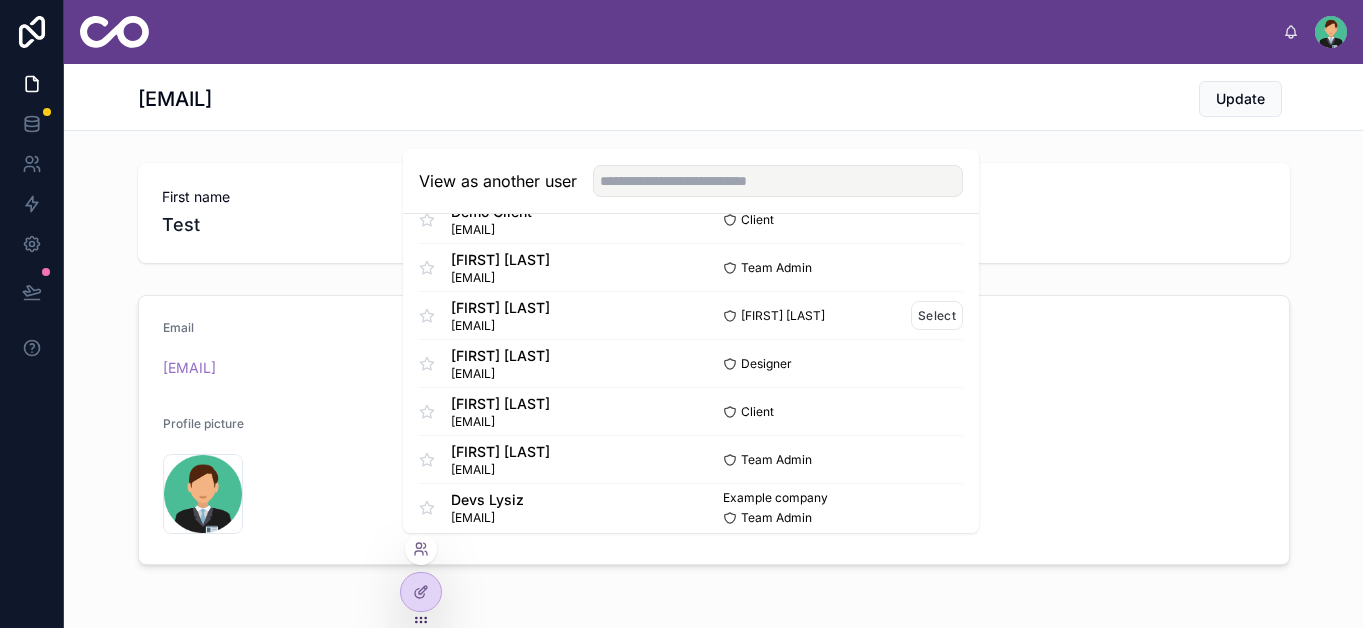 scroll, scrollTop: 97, scrollLeft: 0, axis: vertical 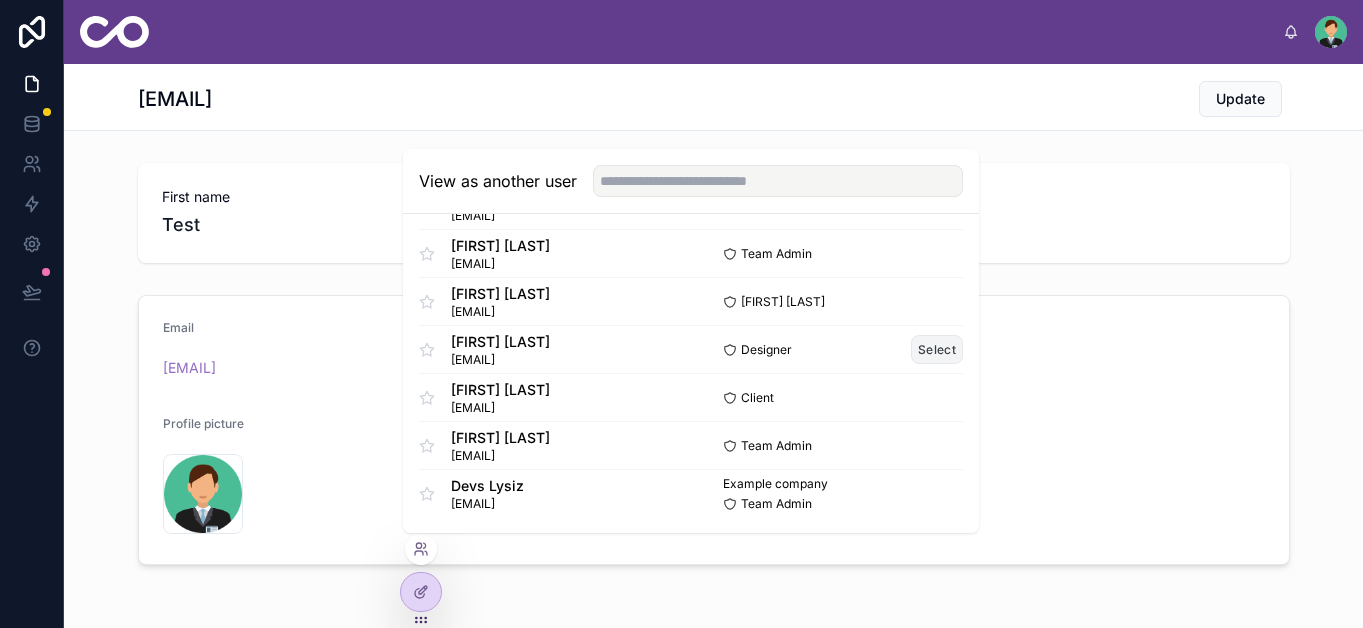 click on "Select" at bounding box center (937, 349) 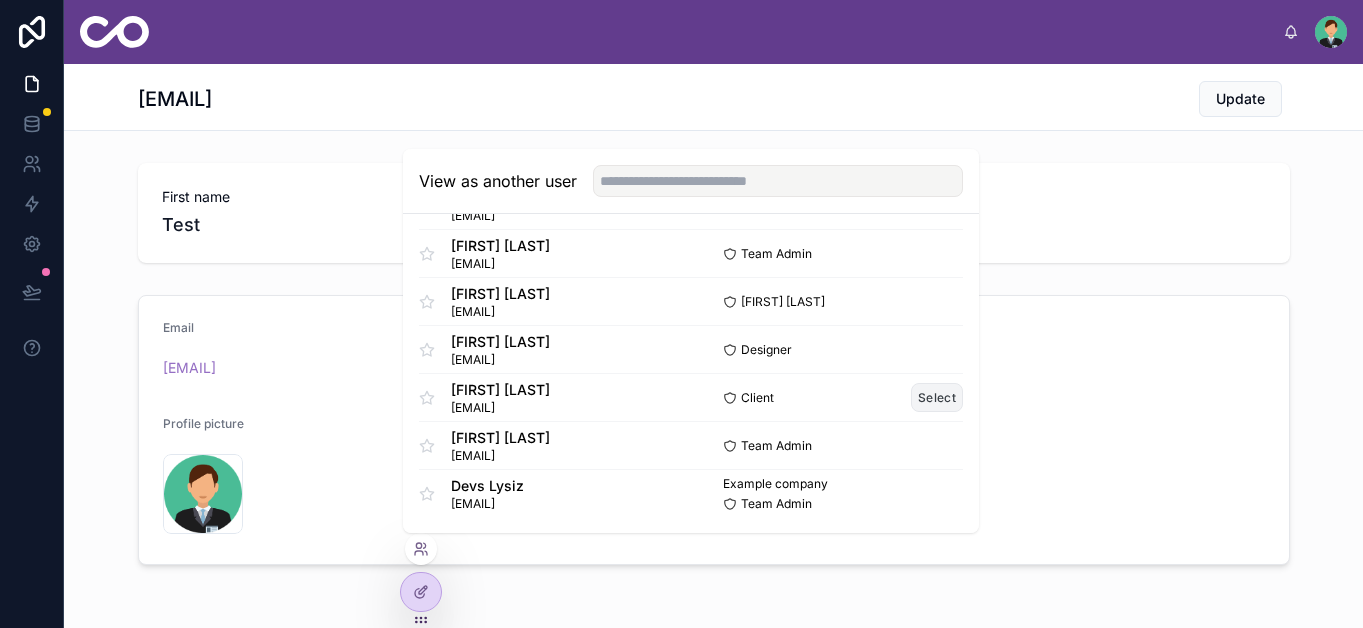 click on "Select" at bounding box center (937, 397) 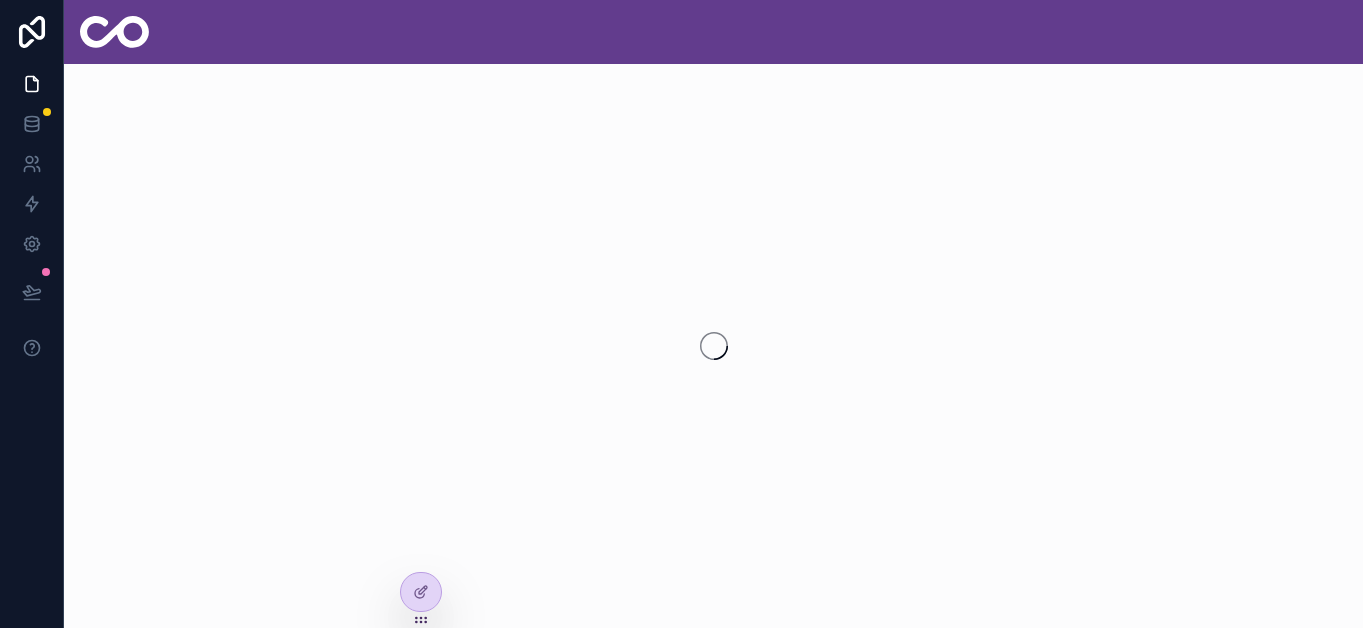 scroll, scrollTop: 0, scrollLeft: 0, axis: both 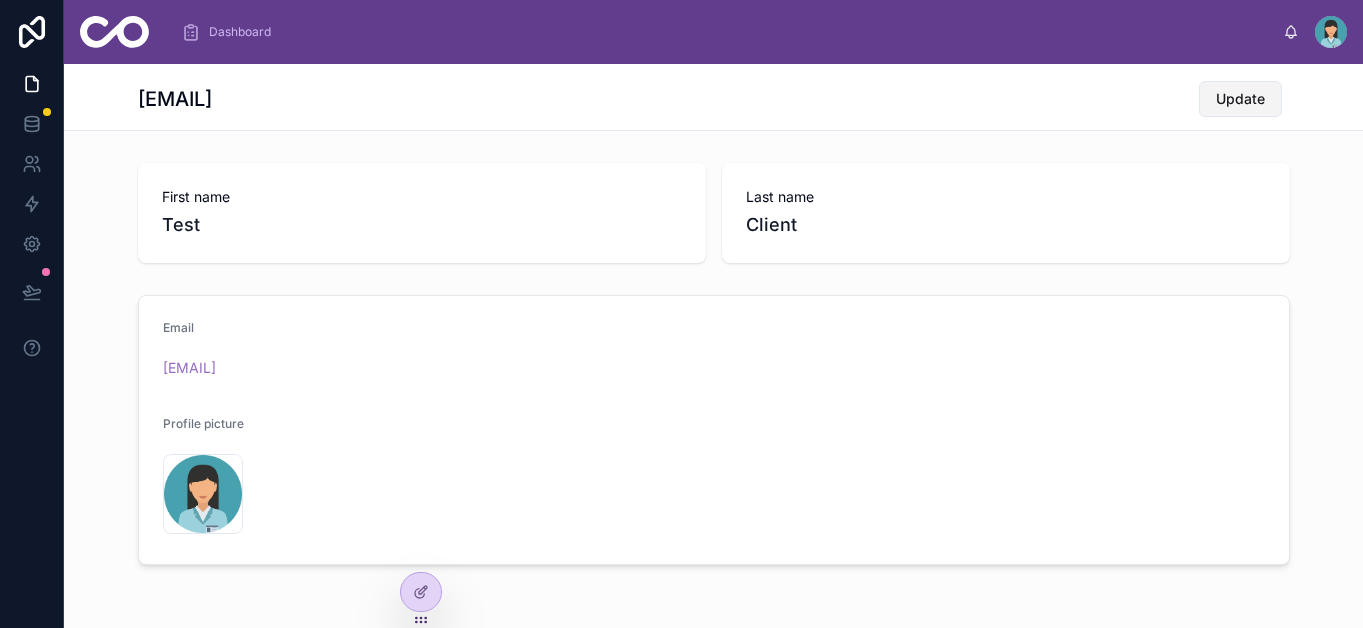 click on "Update" at bounding box center [1240, 99] 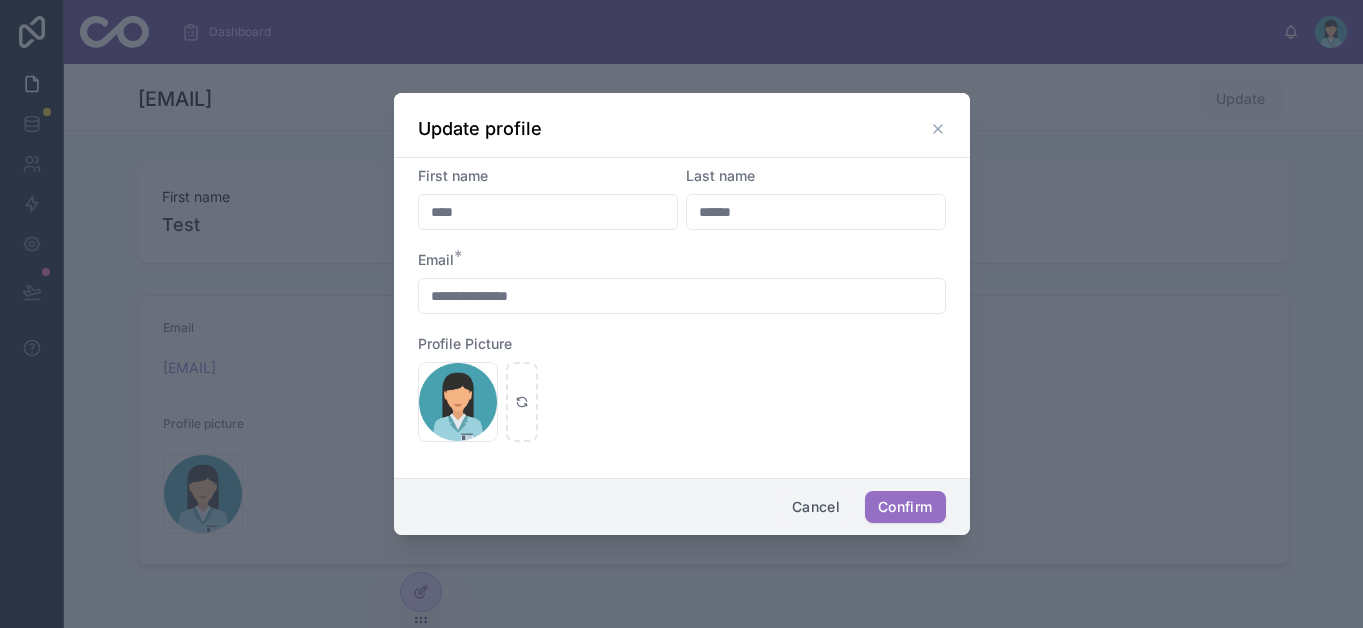 click on "Cancel" at bounding box center [816, 507] 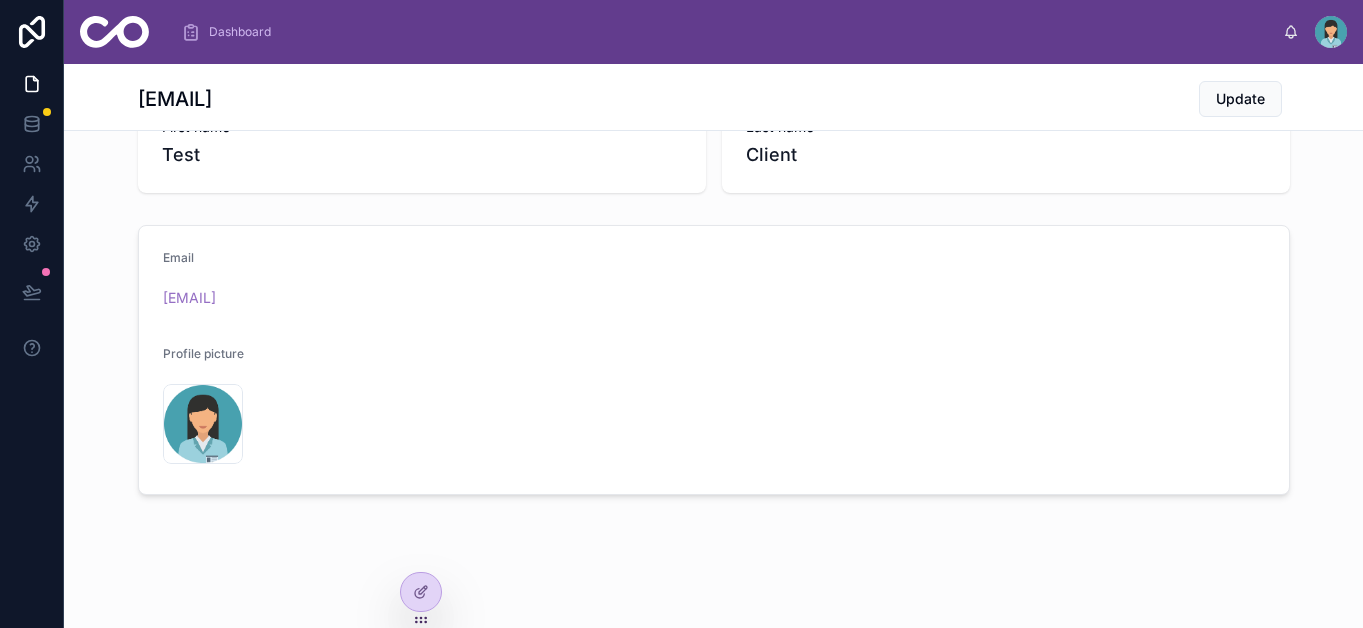 scroll, scrollTop: 73, scrollLeft: 0, axis: vertical 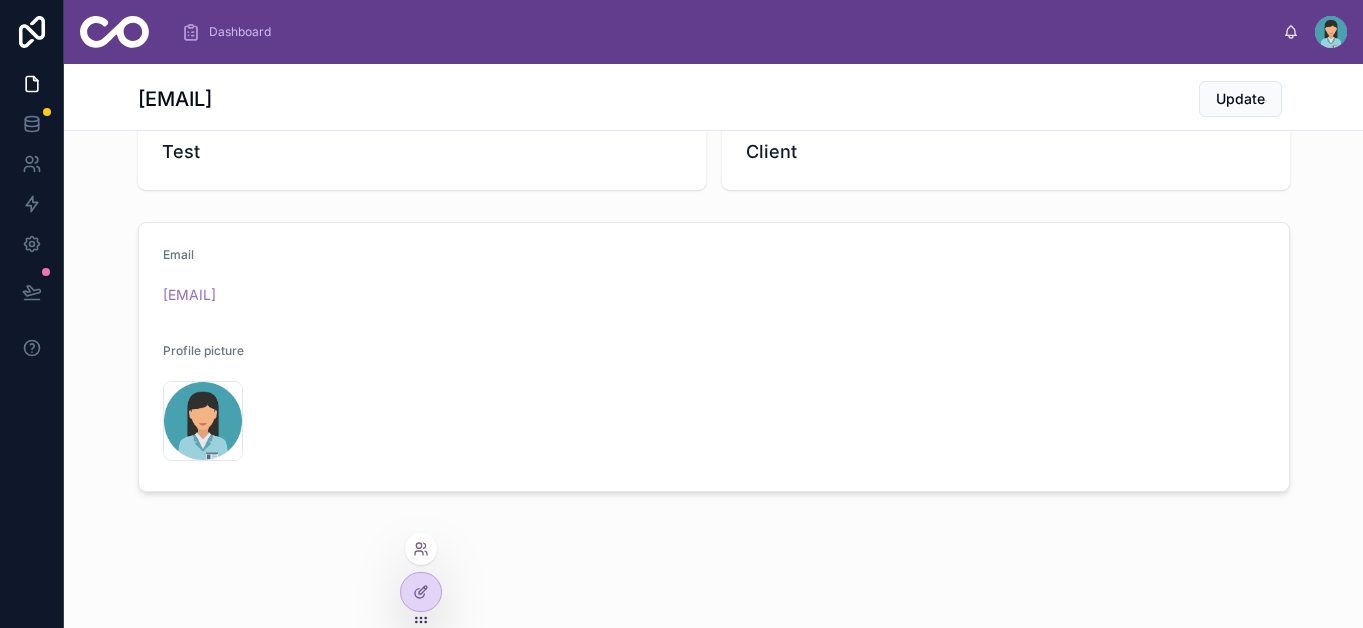 click 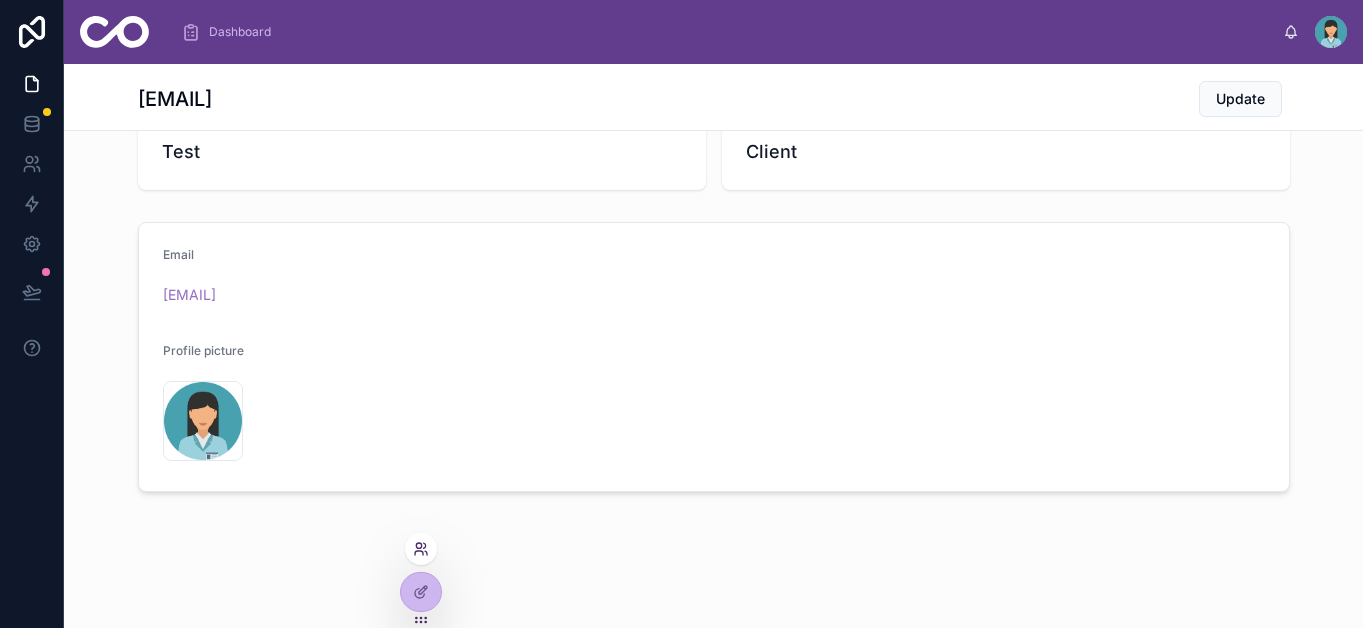 click 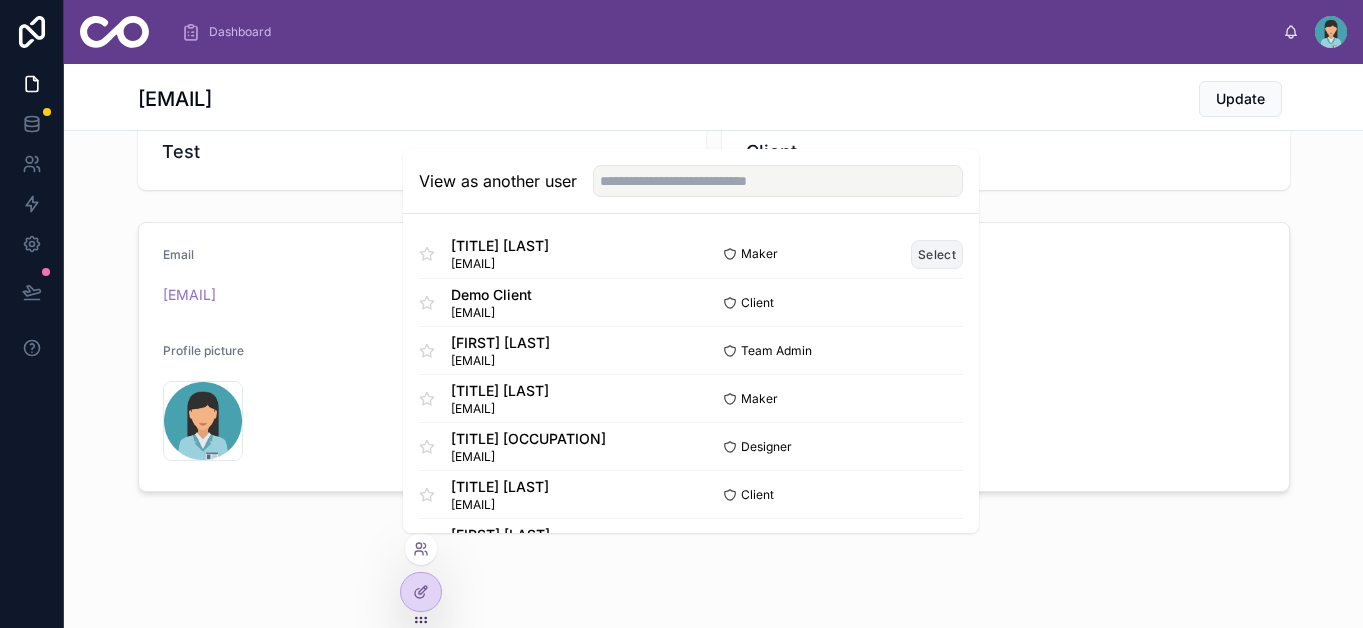 click on "Select" at bounding box center [937, 254] 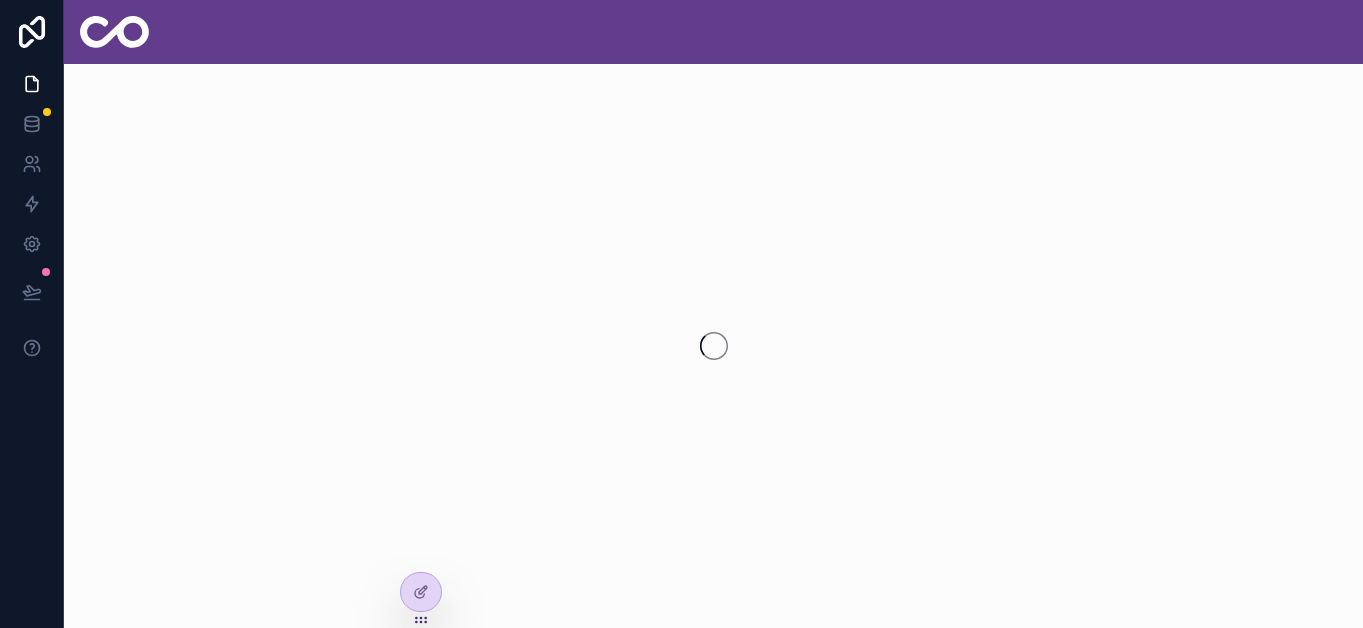 scroll, scrollTop: 0, scrollLeft: 0, axis: both 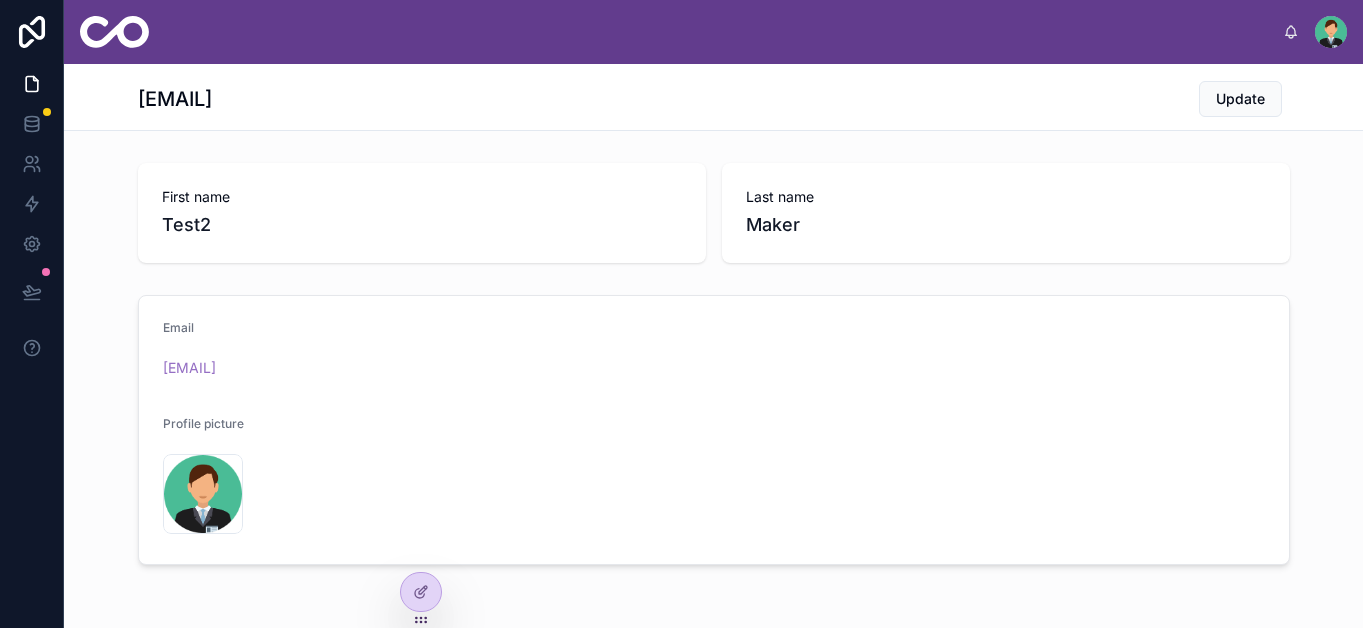click on "Test2" at bounding box center (422, 225) 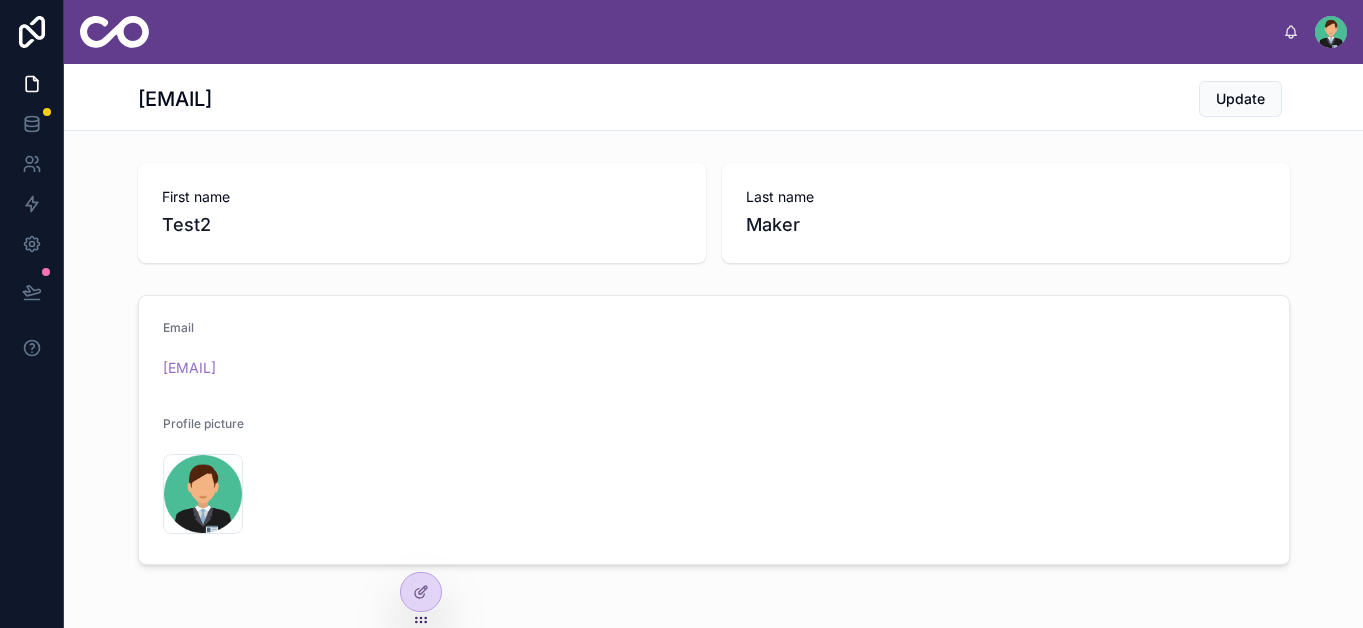 scroll, scrollTop: 73, scrollLeft: 0, axis: vertical 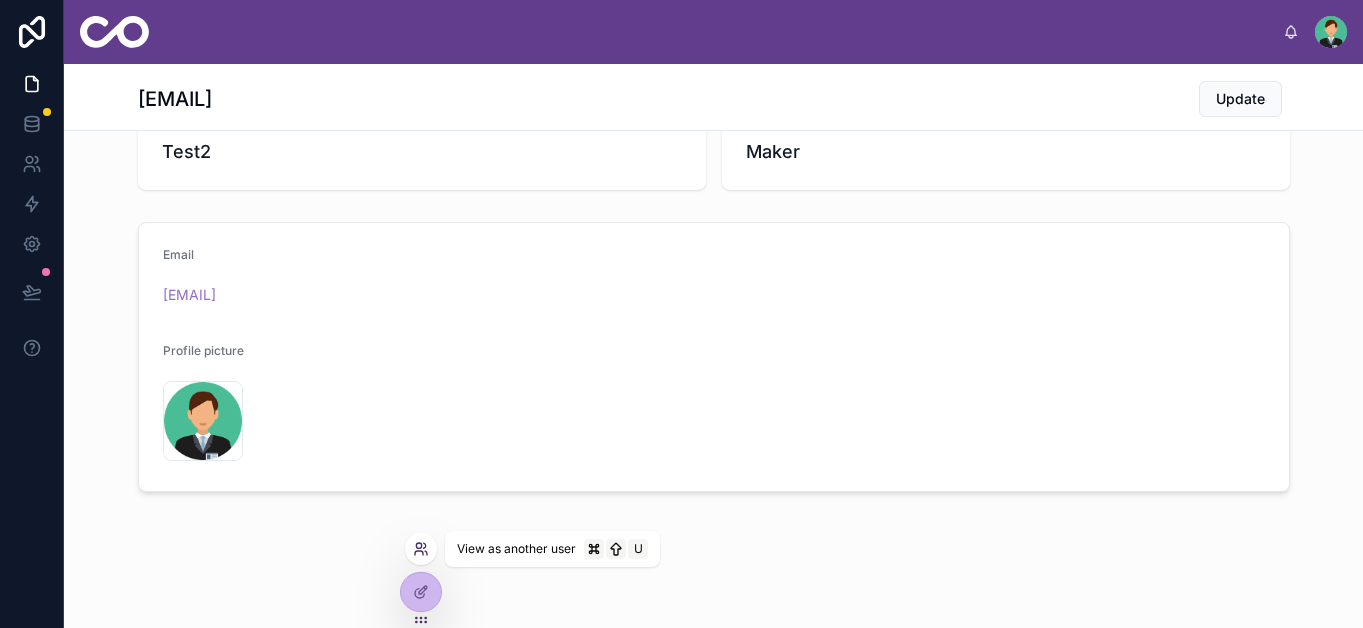 click 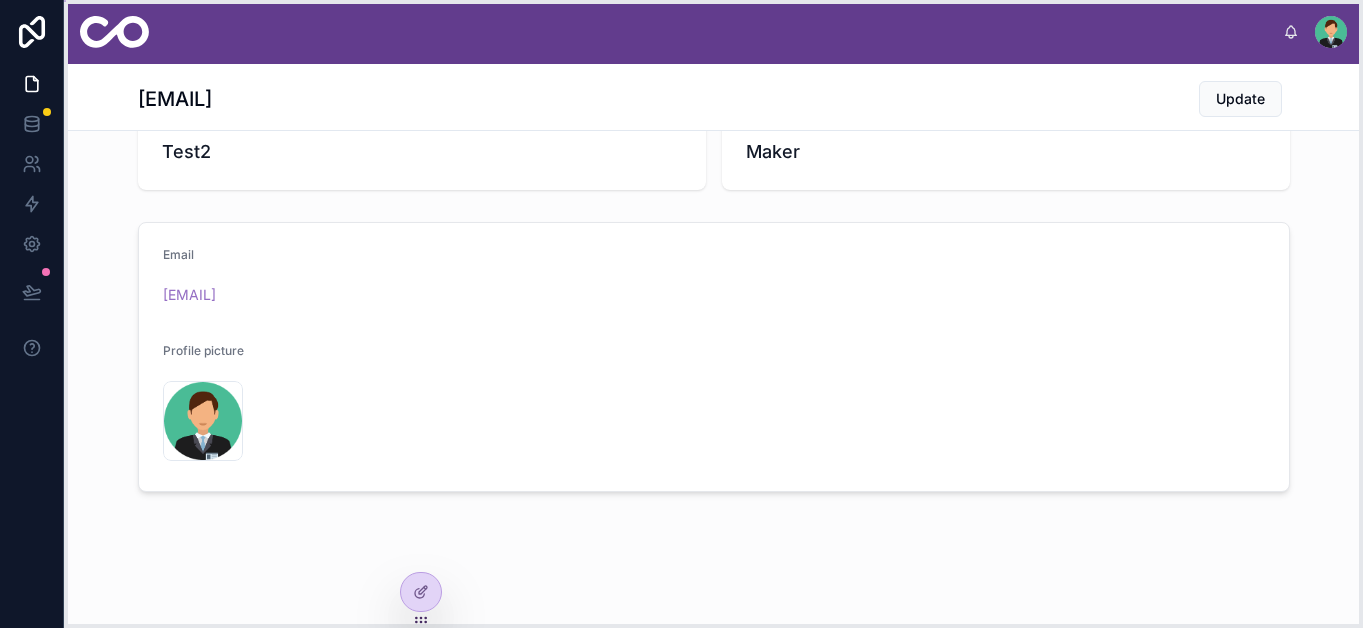 click 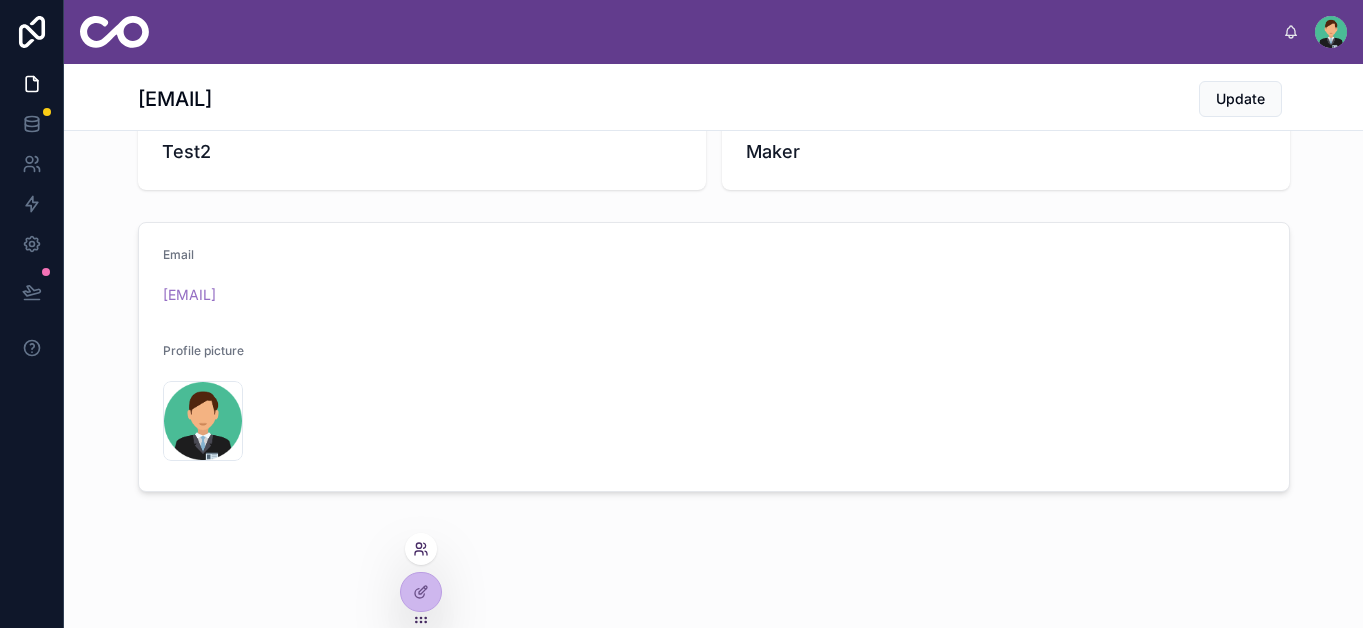 click 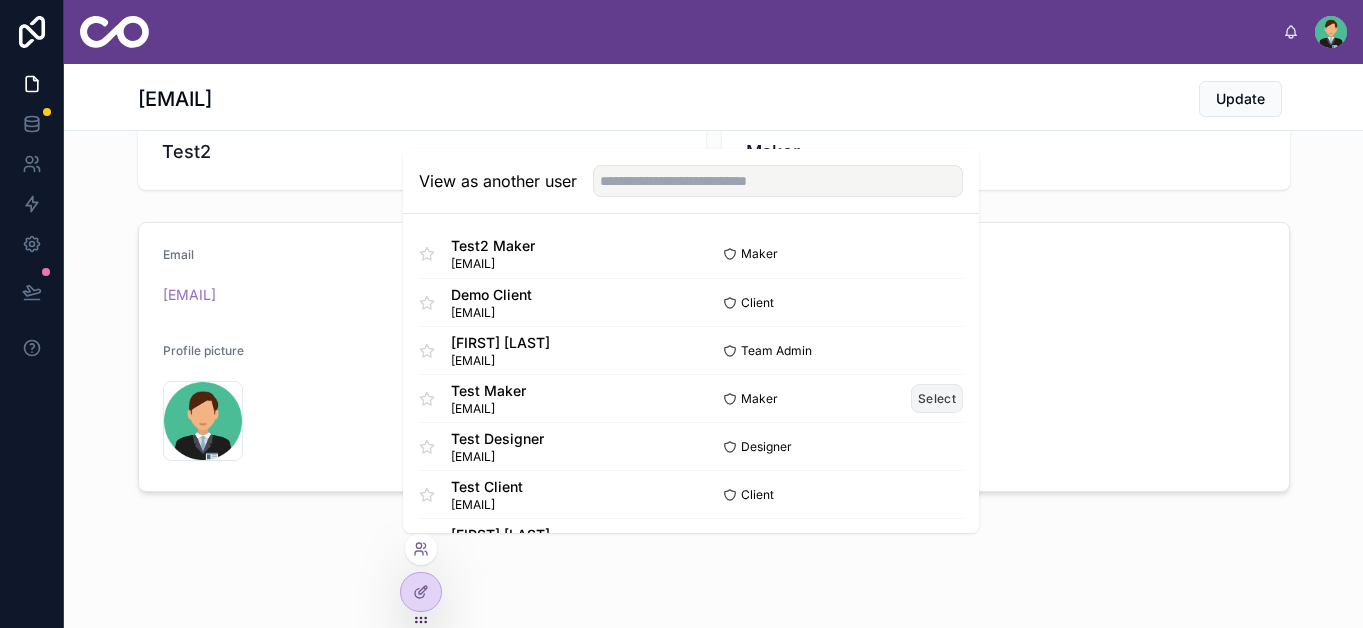 click on "Select" at bounding box center (937, 398) 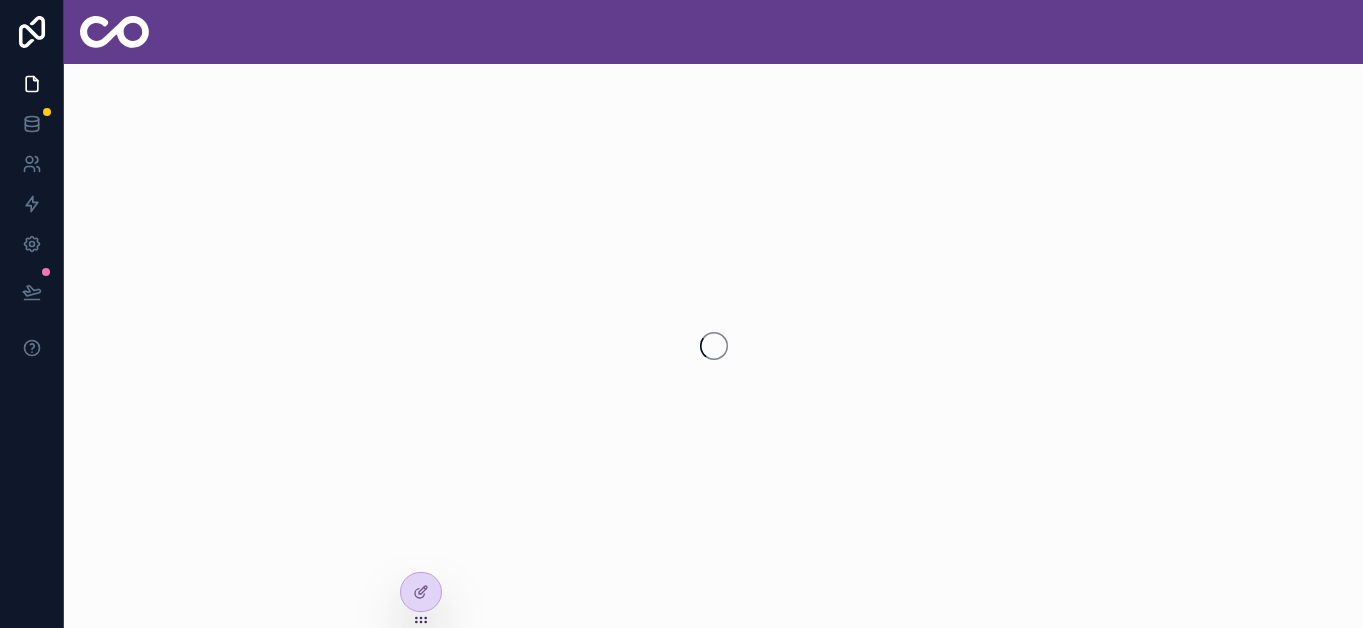 scroll, scrollTop: 0, scrollLeft: 0, axis: both 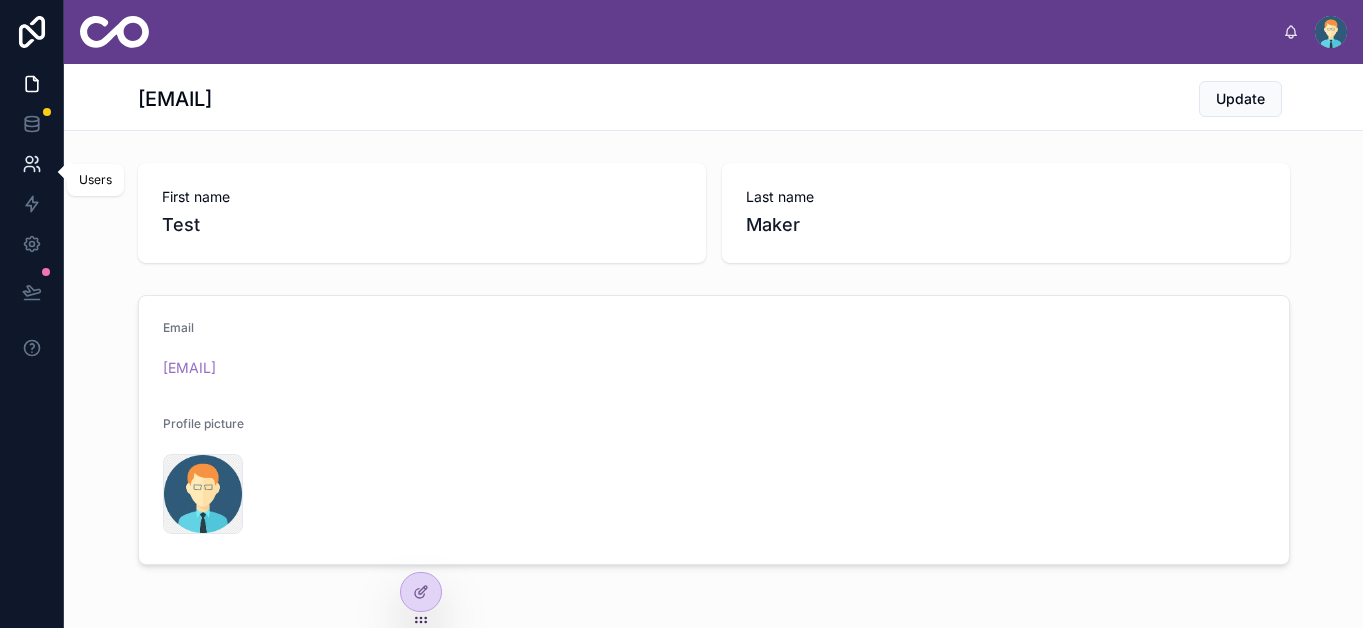 click 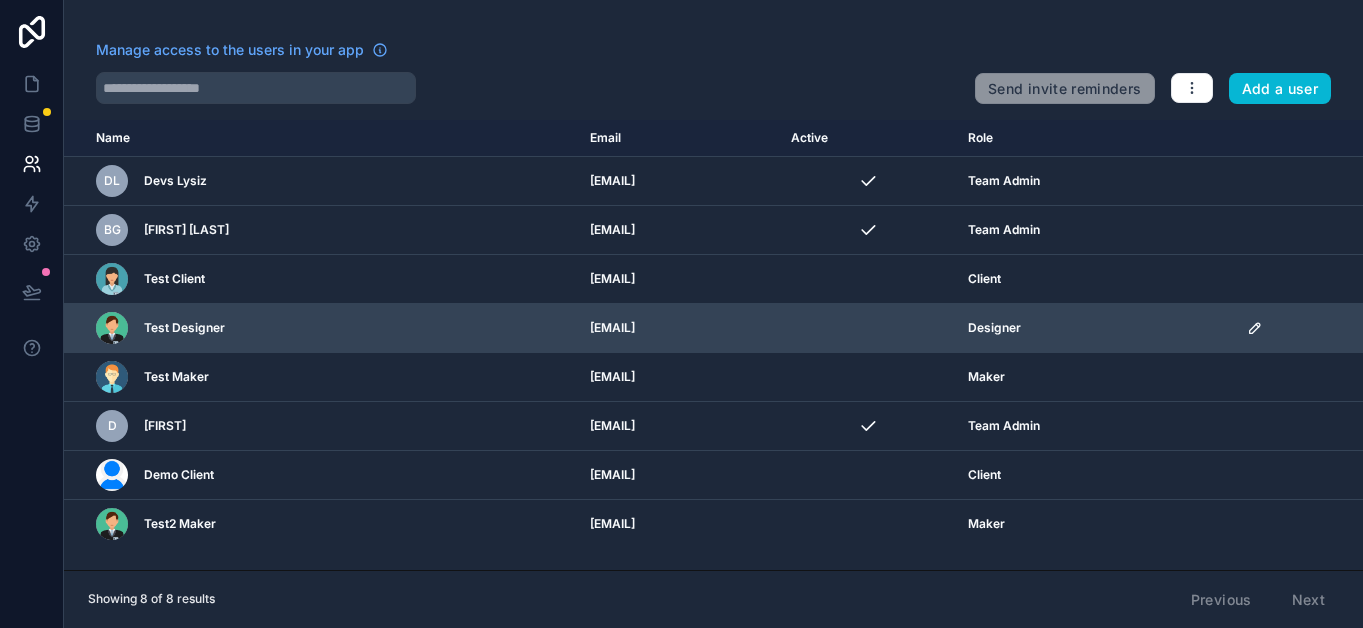 click on "Test Designer" at bounding box center (331, 328) 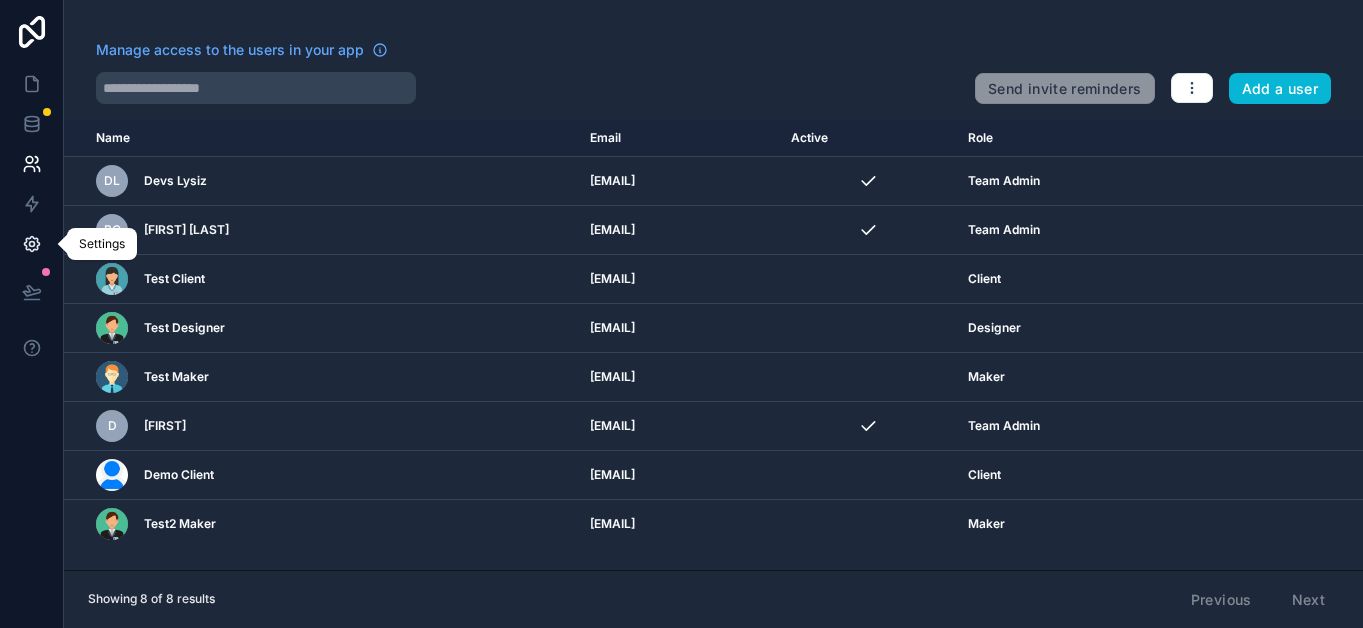 click at bounding box center [31, 244] 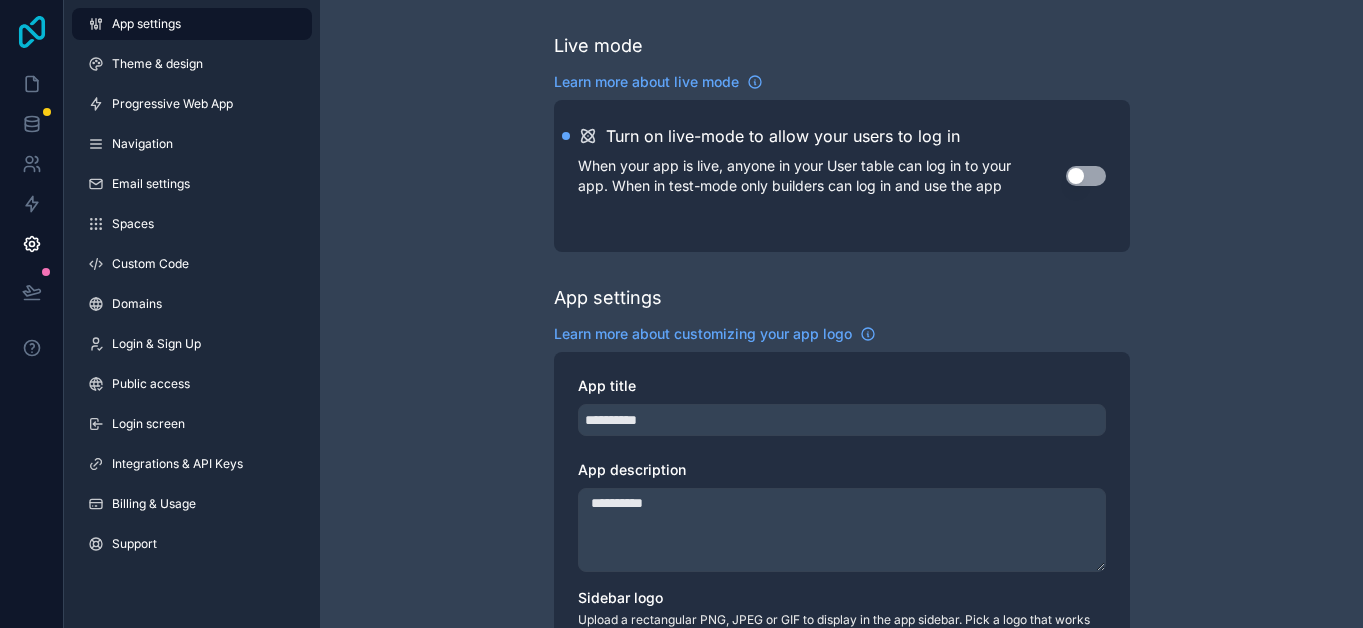 click 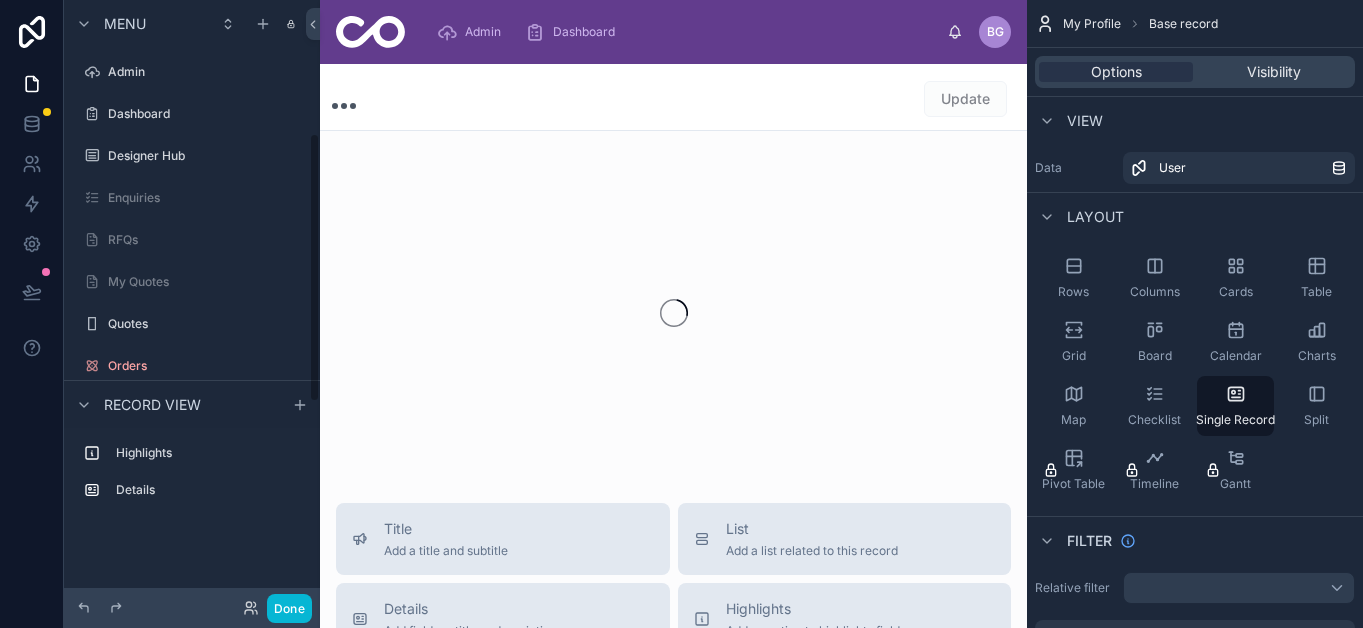scroll, scrollTop: 0, scrollLeft: 0, axis: both 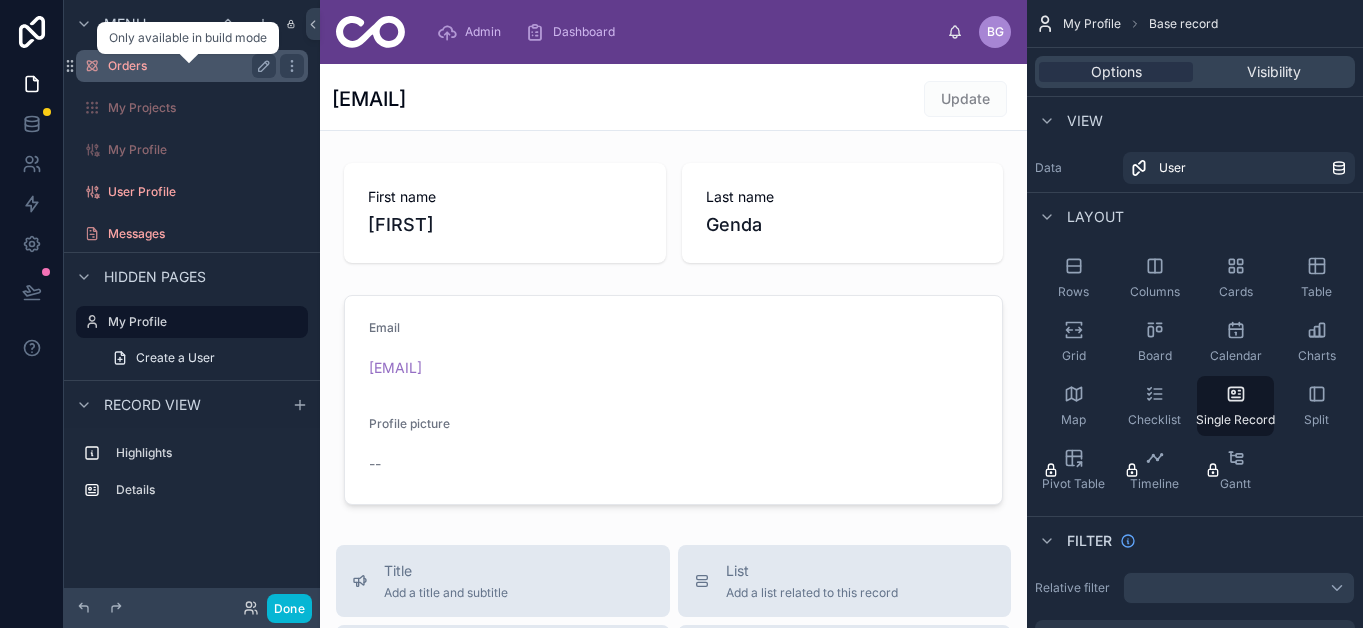 click on "Orders" at bounding box center [188, 66] 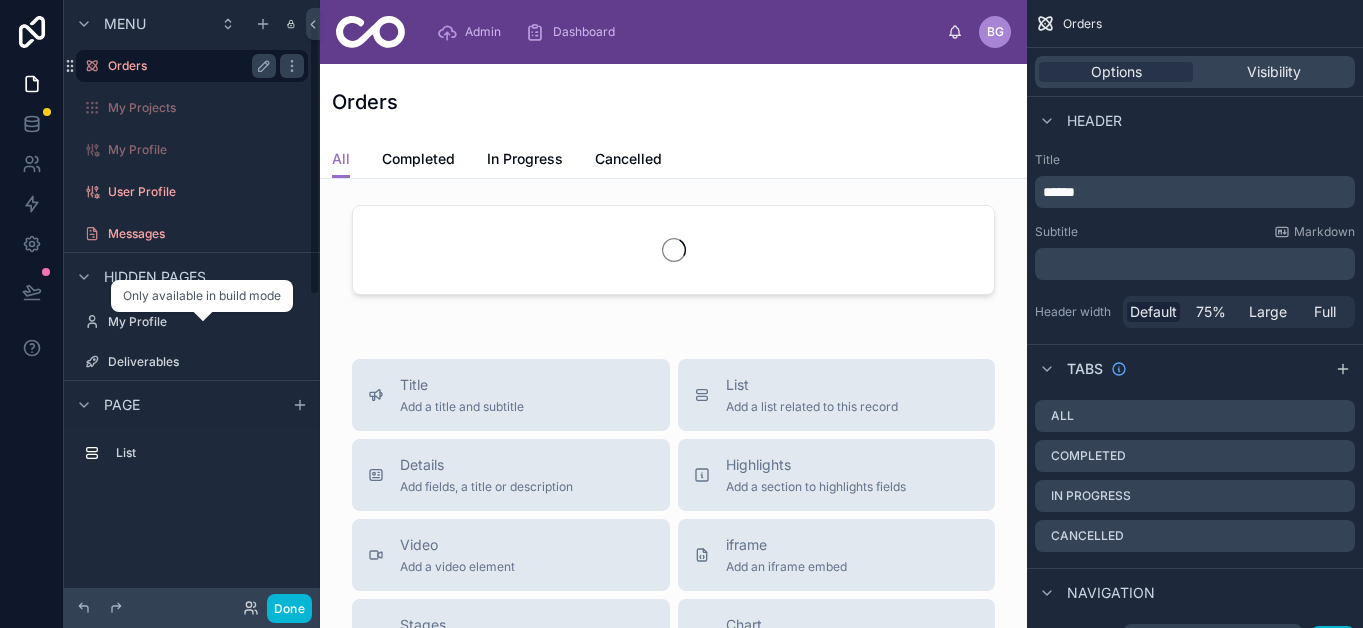 scroll, scrollTop: 42, scrollLeft: 0, axis: vertical 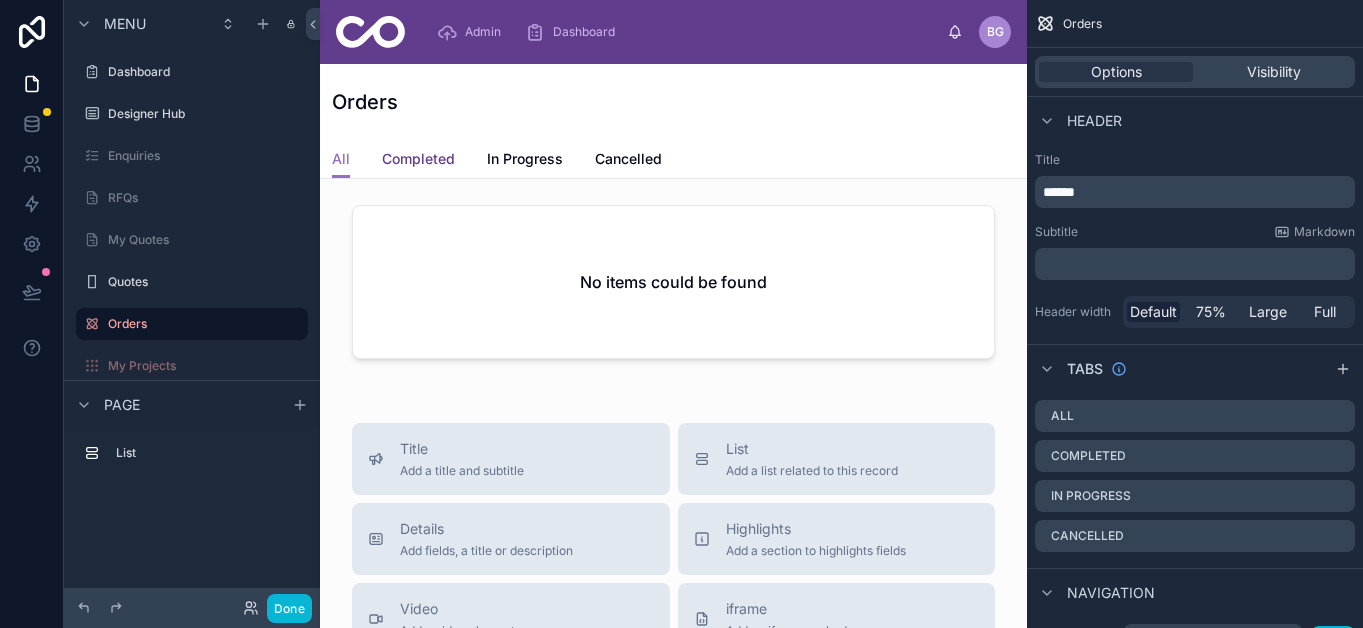 click on "Completed" at bounding box center [418, 161] 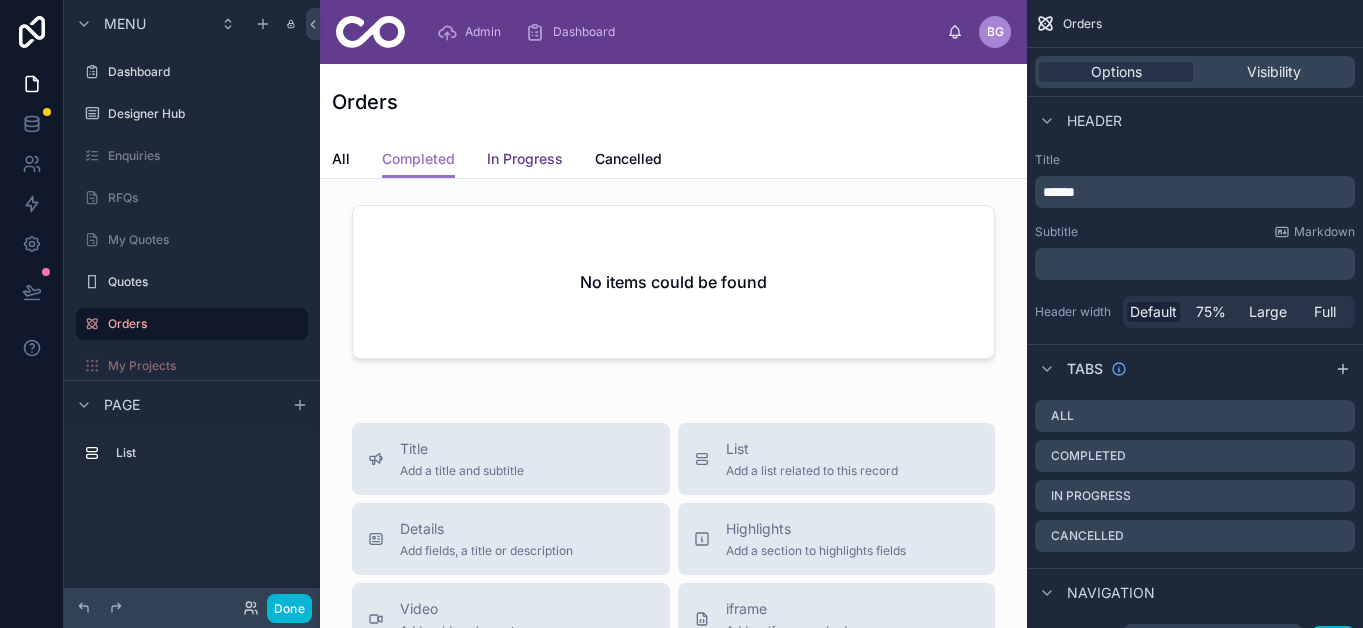 click on "In Progress" at bounding box center (525, 159) 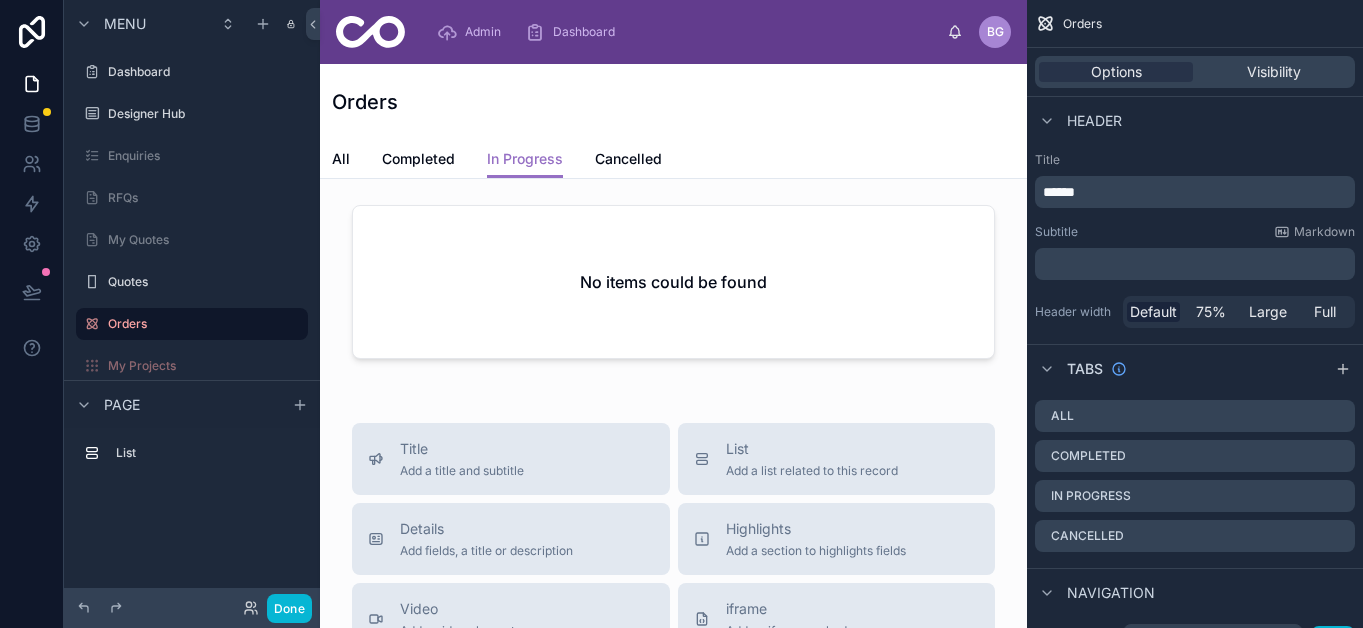 click on "All Completed In Progress Cancelled" at bounding box center [673, 159] 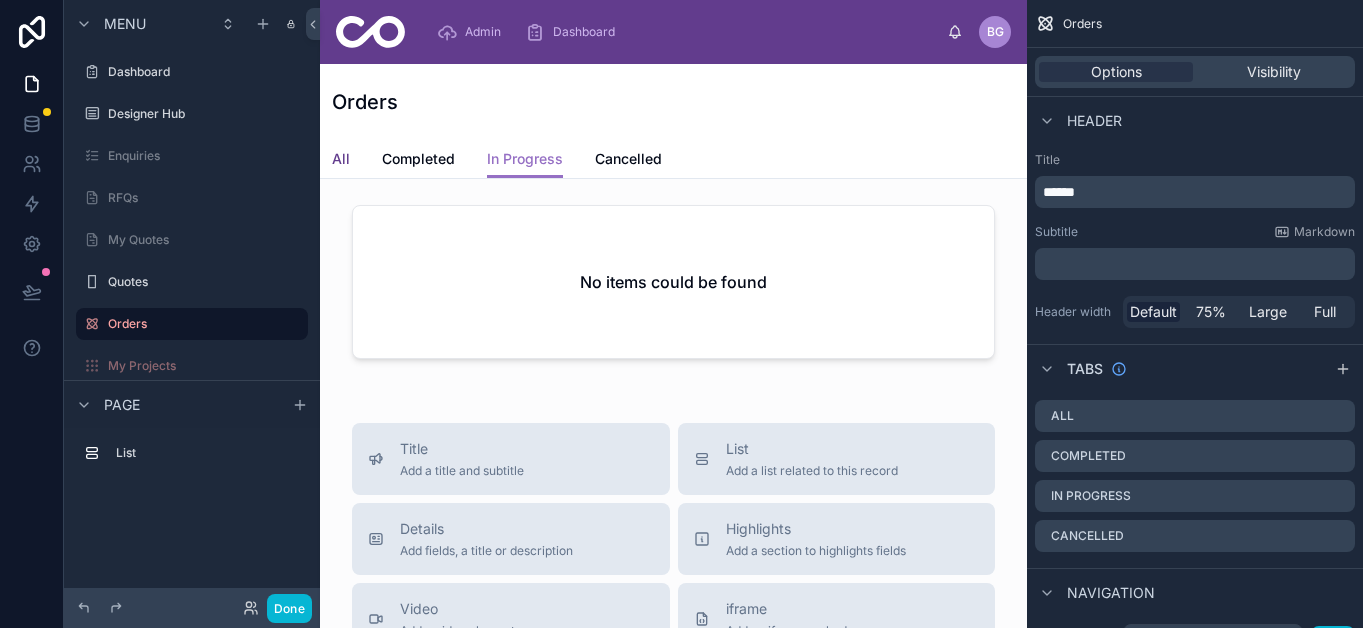 click on "All" at bounding box center (341, 159) 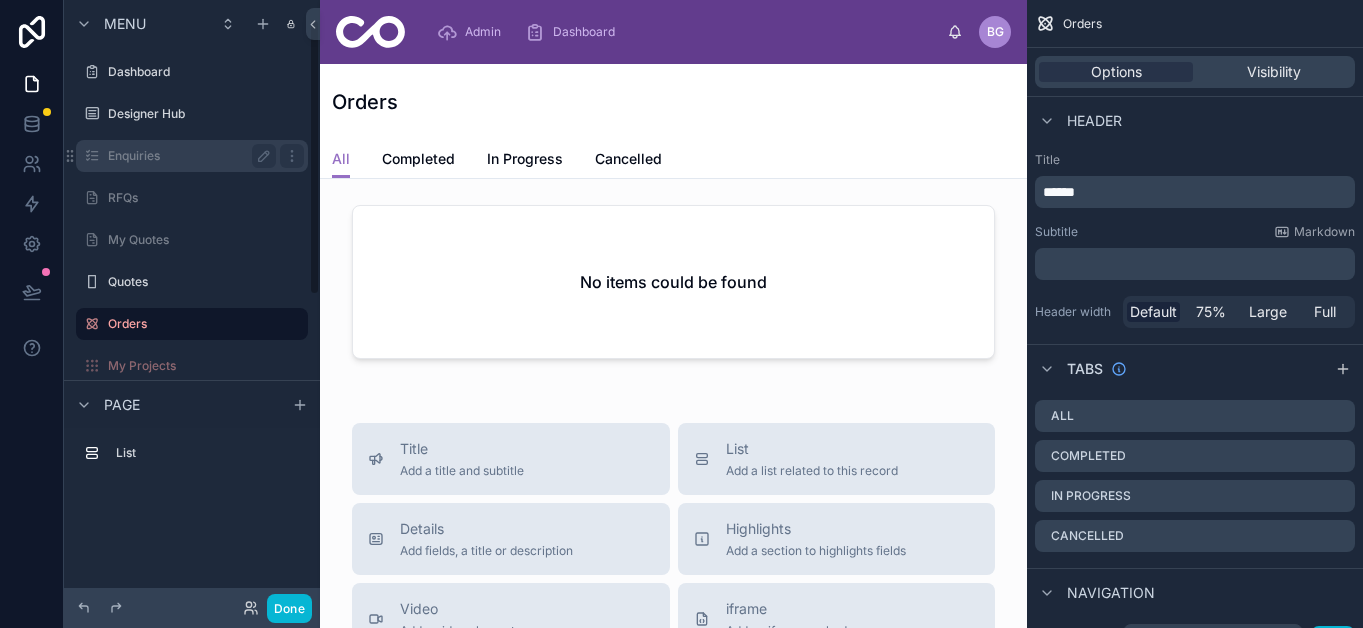 click on "Enquiries" at bounding box center (188, 156) 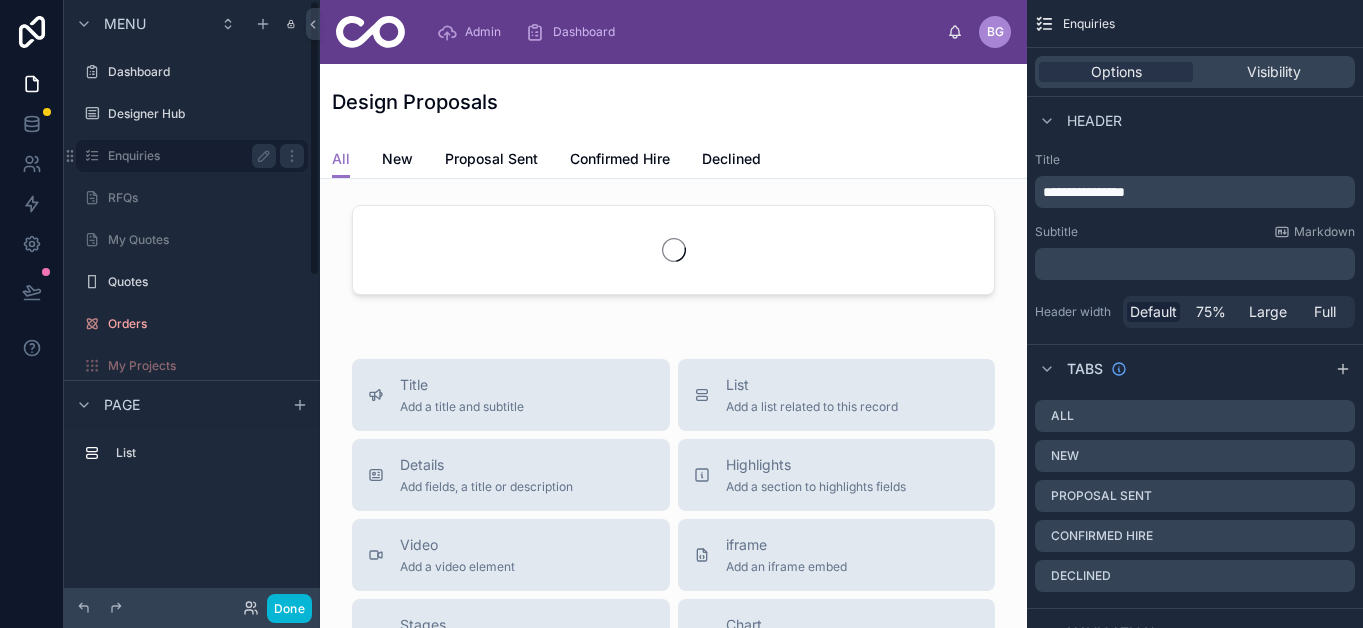 scroll, scrollTop: 0, scrollLeft: 0, axis: both 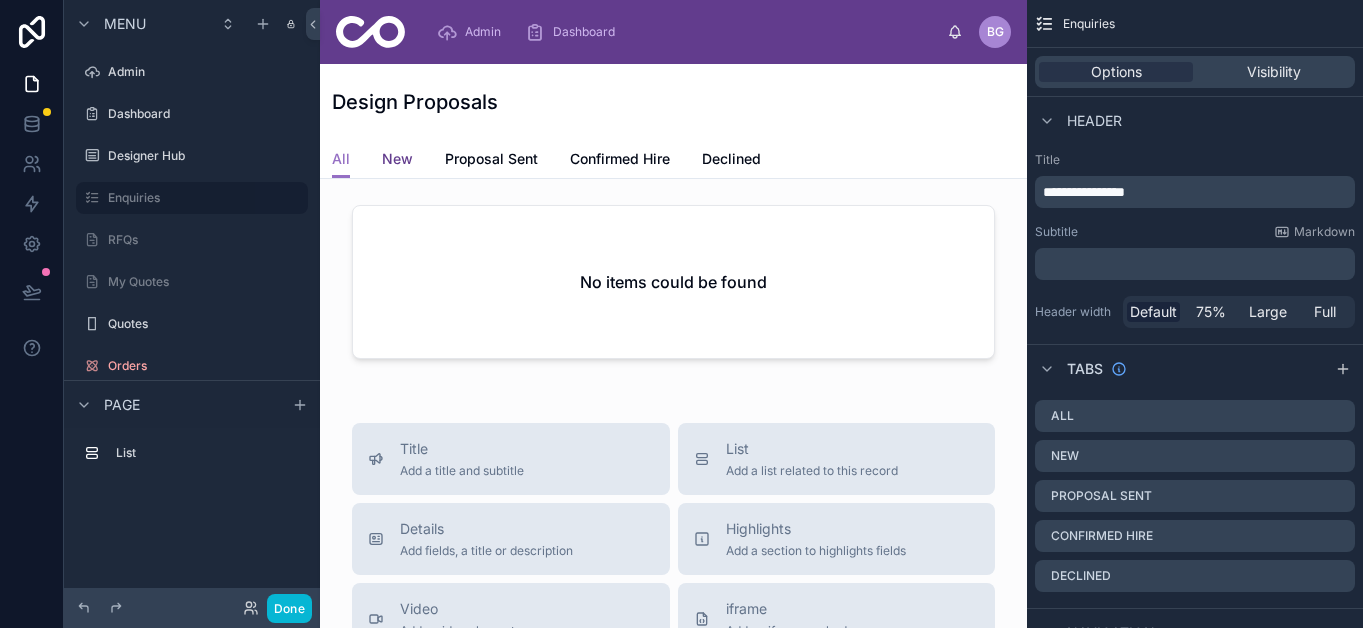 click on "New" at bounding box center [397, 159] 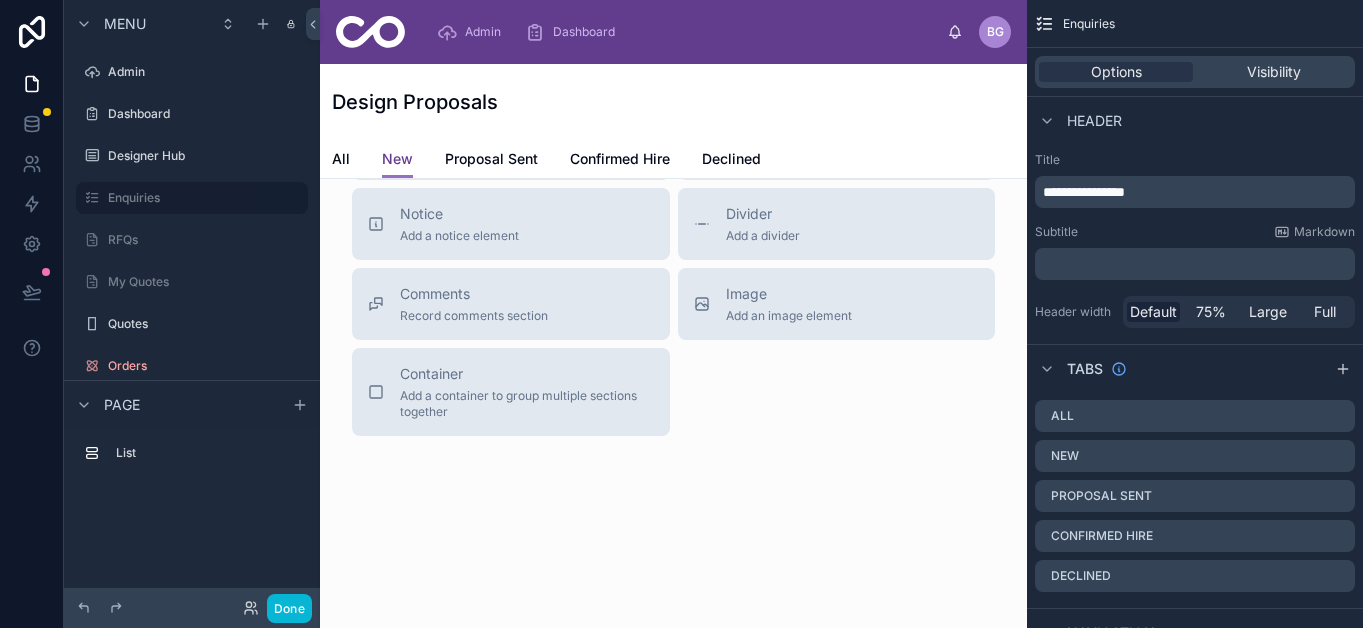 scroll, scrollTop: 0, scrollLeft: 0, axis: both 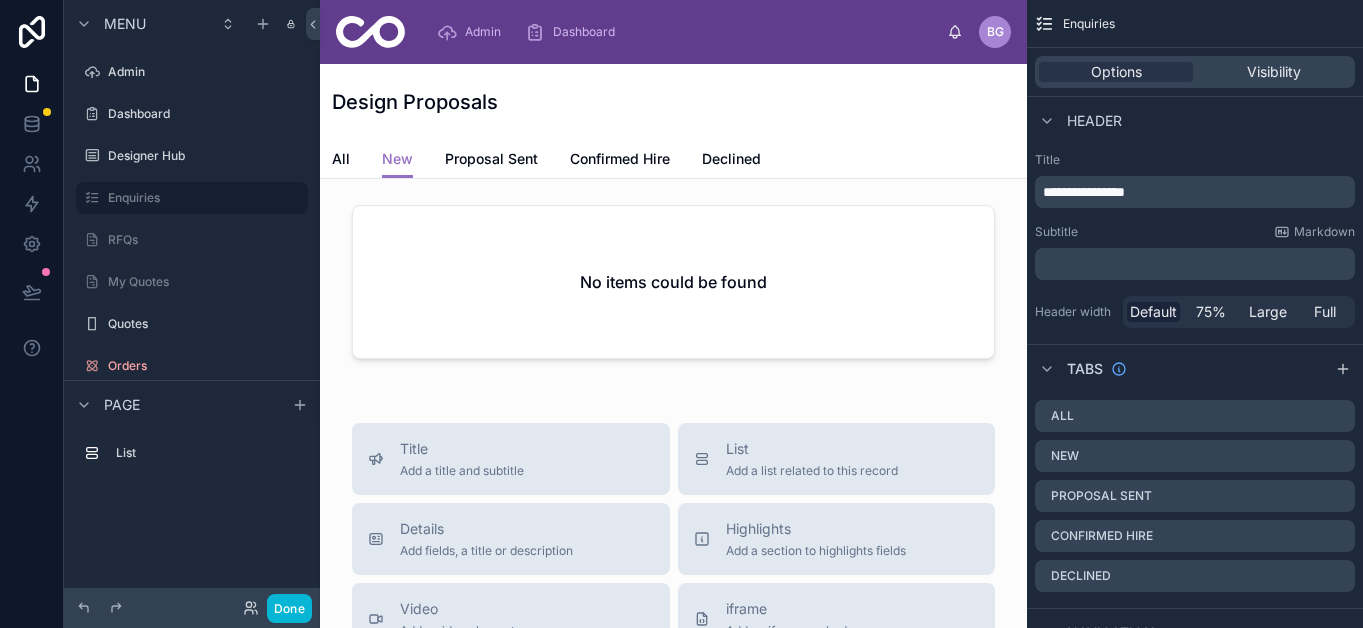 click on "Menu" at bounding box center (125, 24) 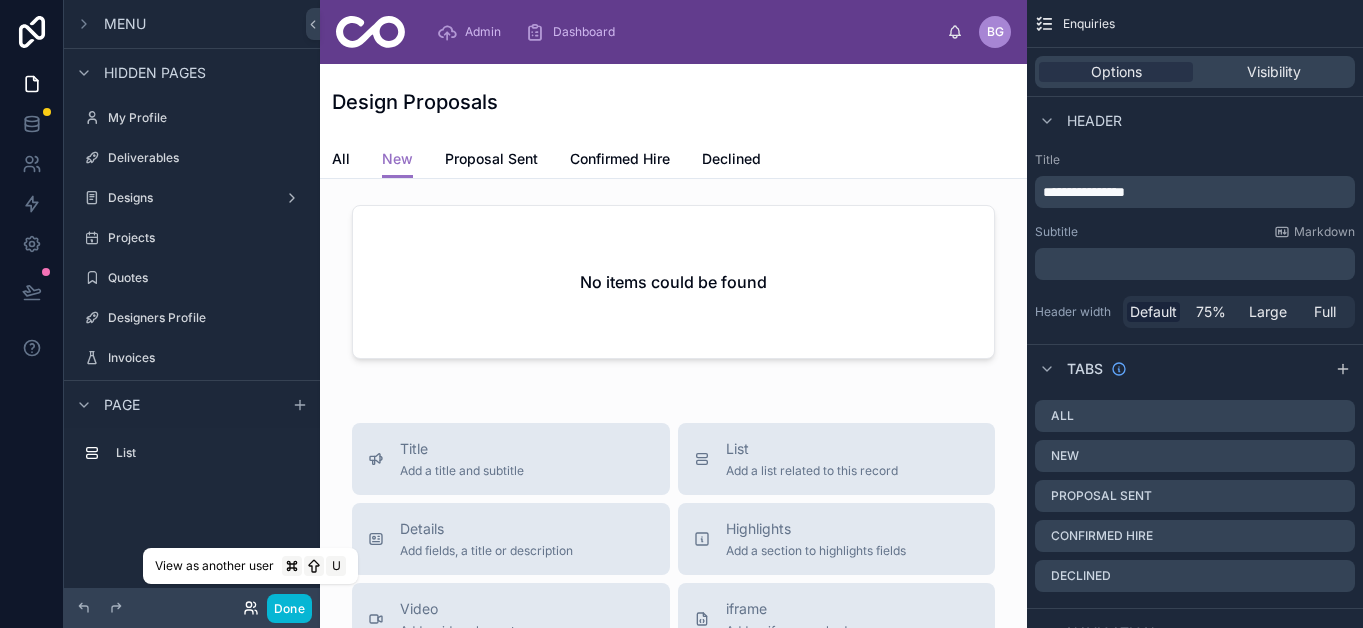click 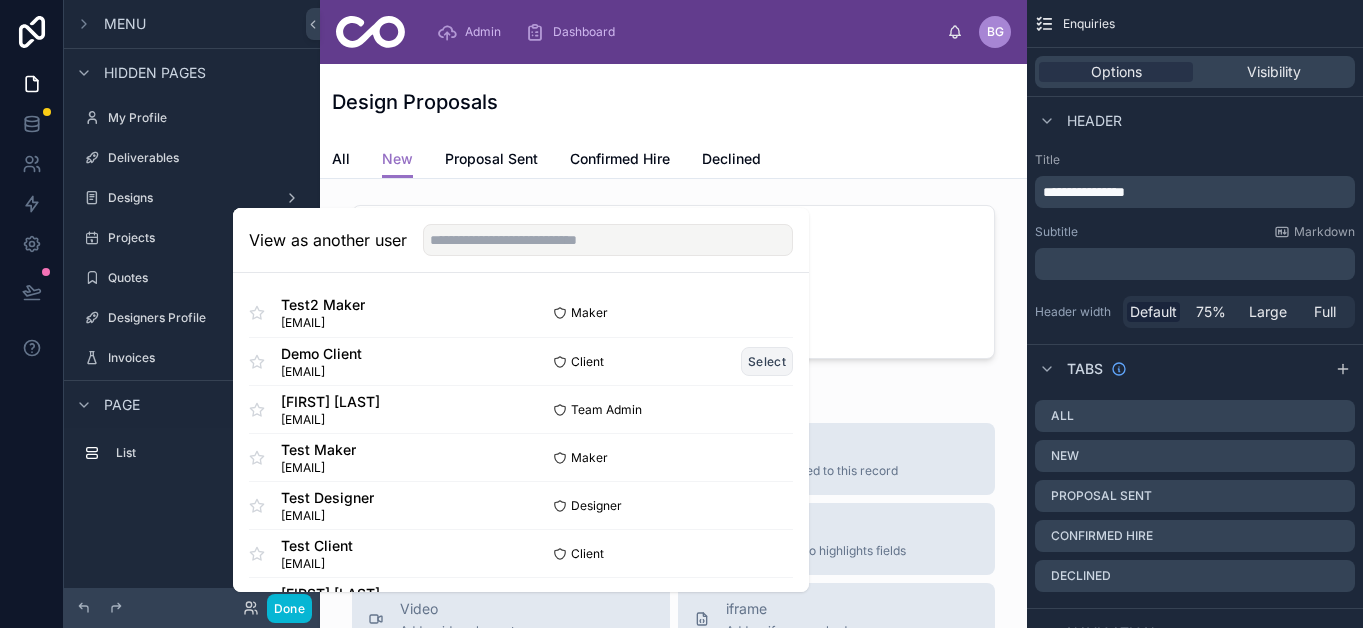 click on "Select" at bounding box center [767, 361] 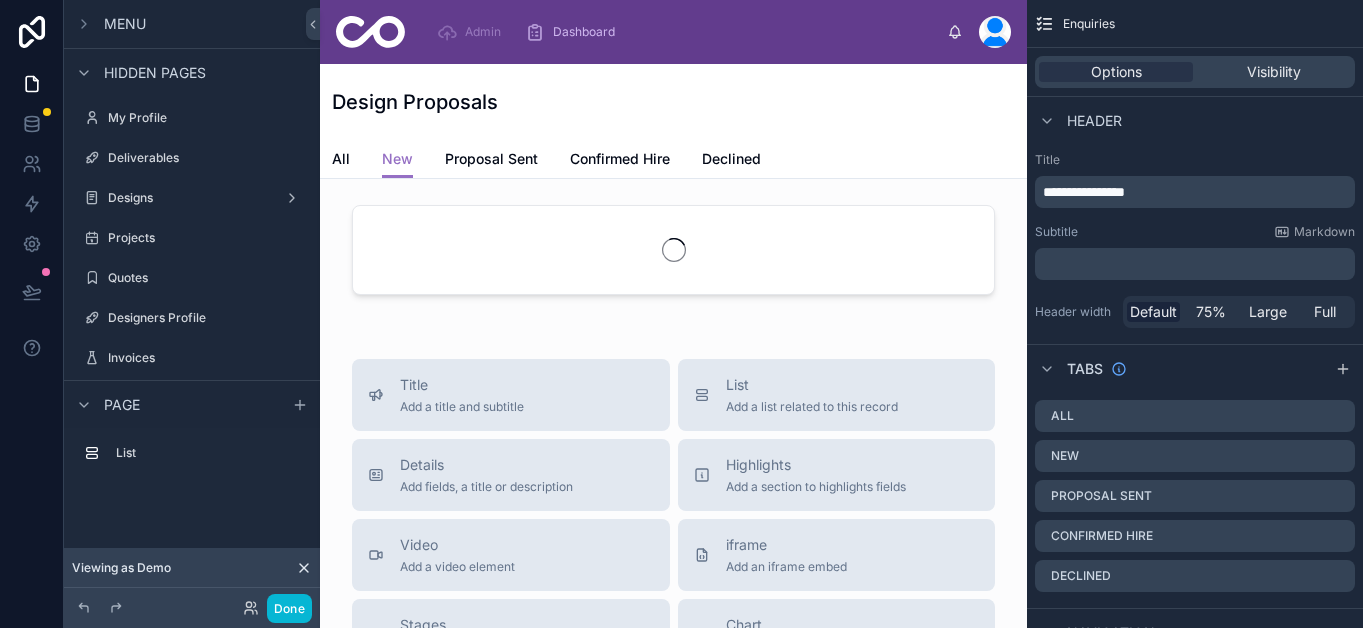 scroll, scrollTop: 0, scrollLeft: 0, axis: both 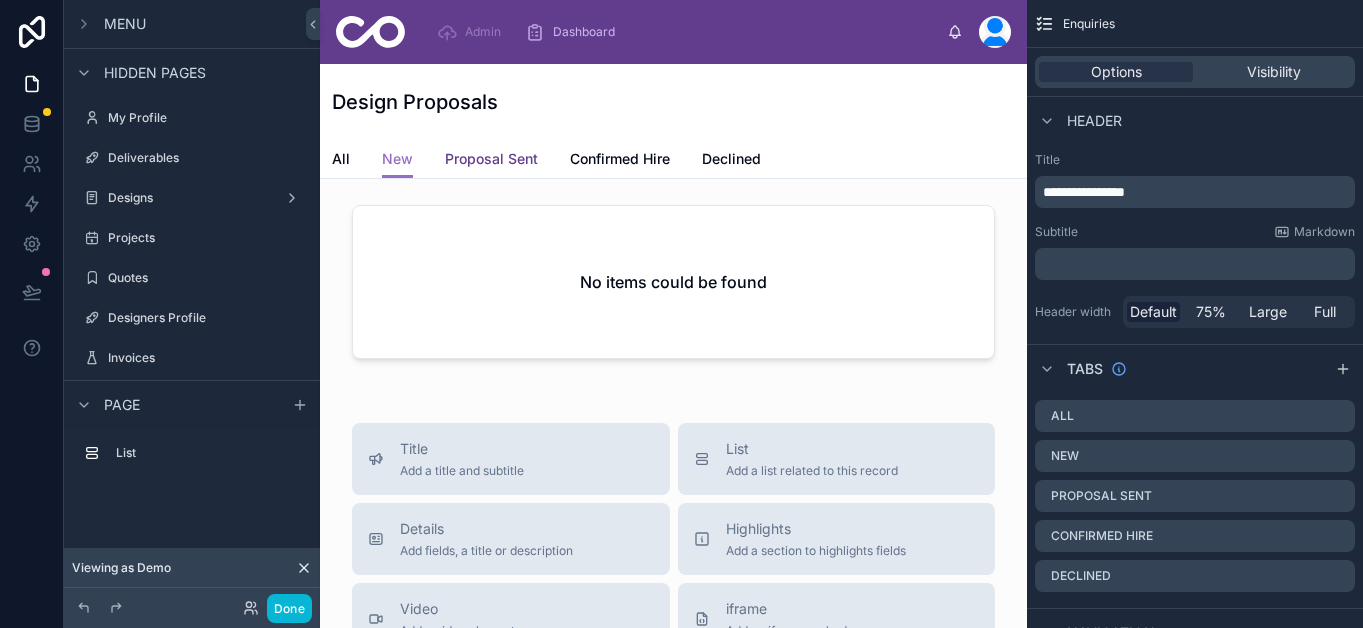 click on "Proposal Sent" at bounding box center (491, 159) 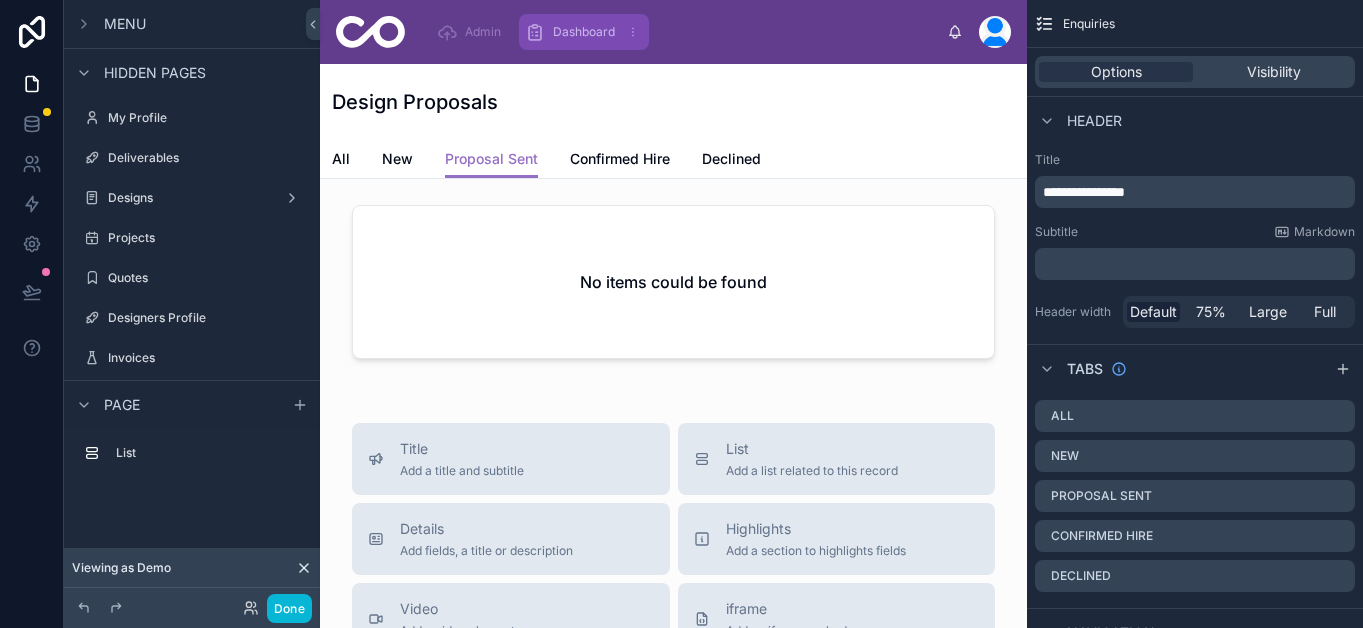 click on "Dashboard" at bounding box center [584, 32] 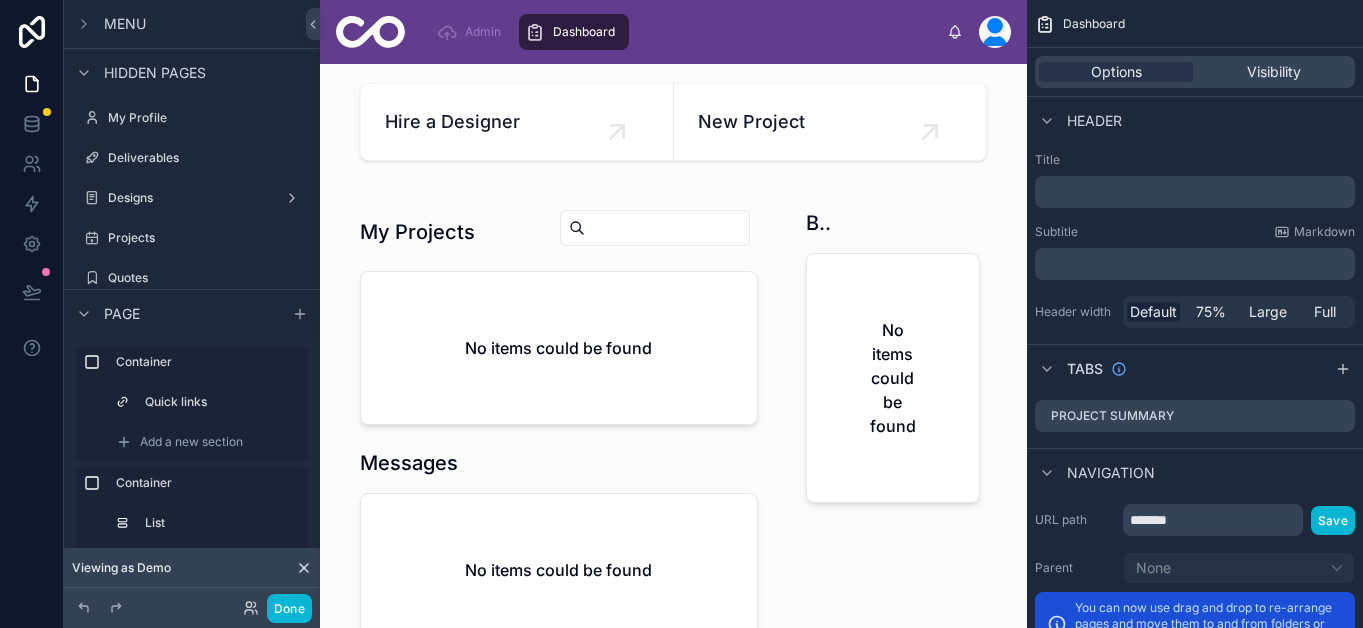 scroll, scrollTop: 14, scrollLeft: 0, axis: vertical 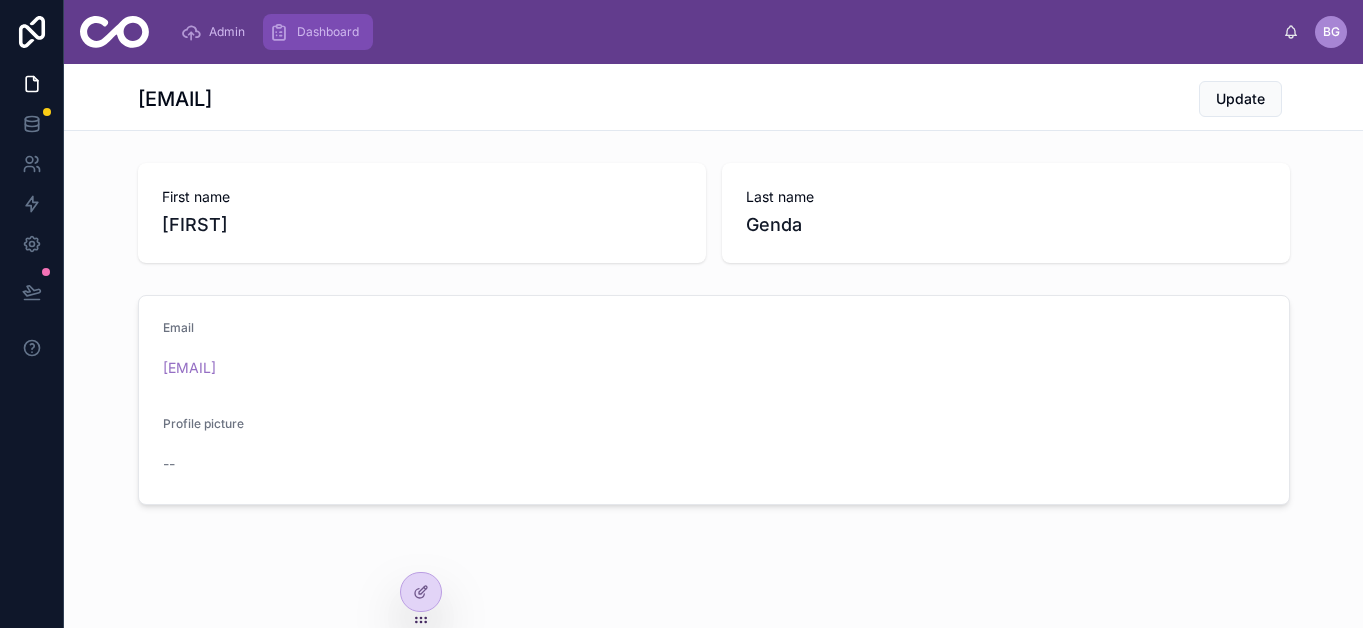 click on "Dashboard" at bounding box center [328, 32] 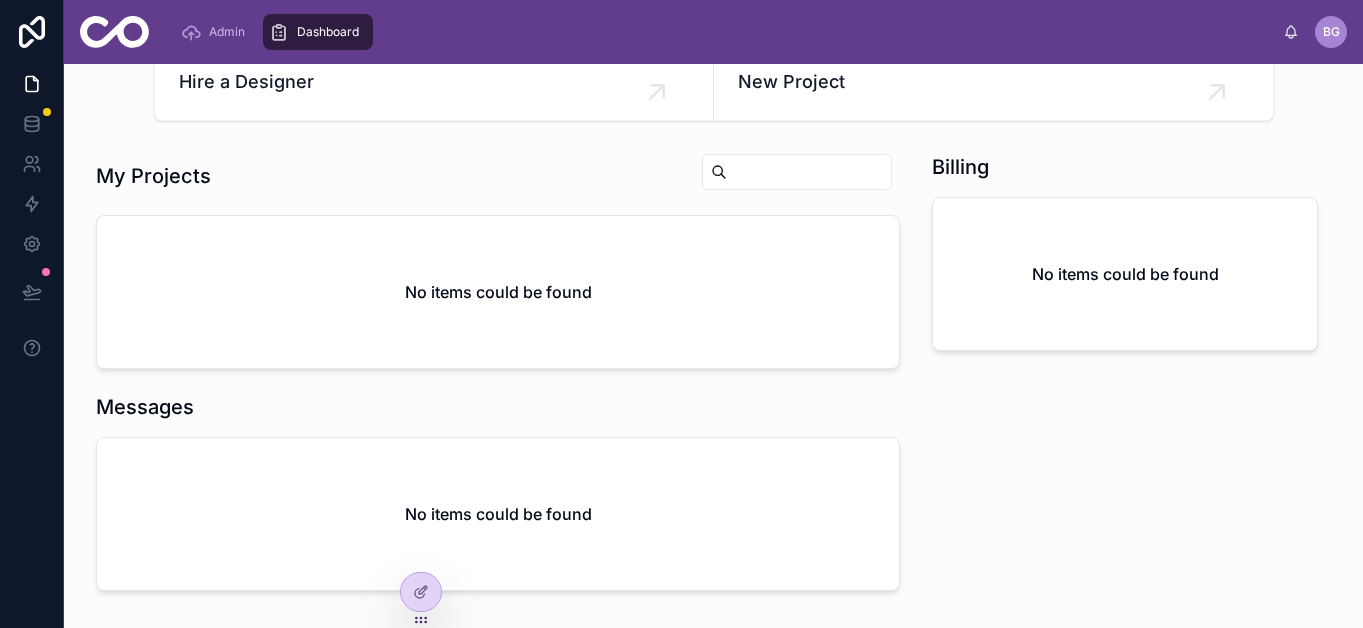 scroll, scrollTop: 0, scrollLeft: 0, axis: both 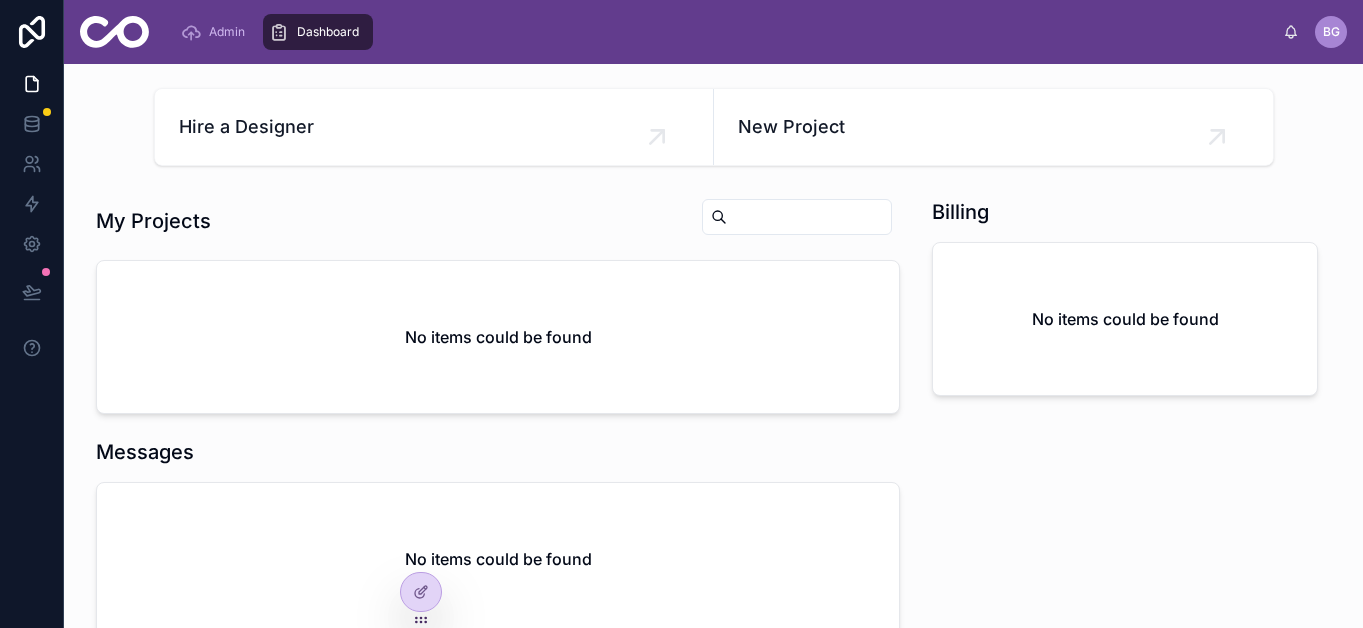 click on "Billing" at bounding box center [960, 212] 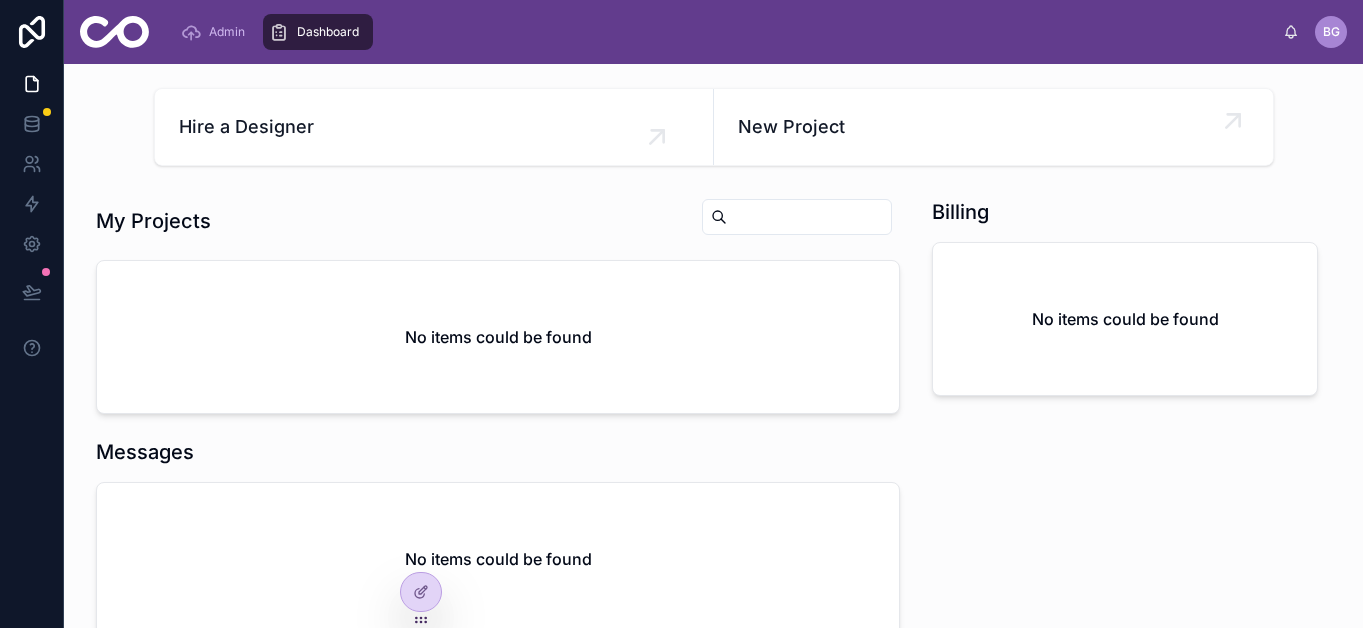 click on "New Project" at bounding box center (993, 127) 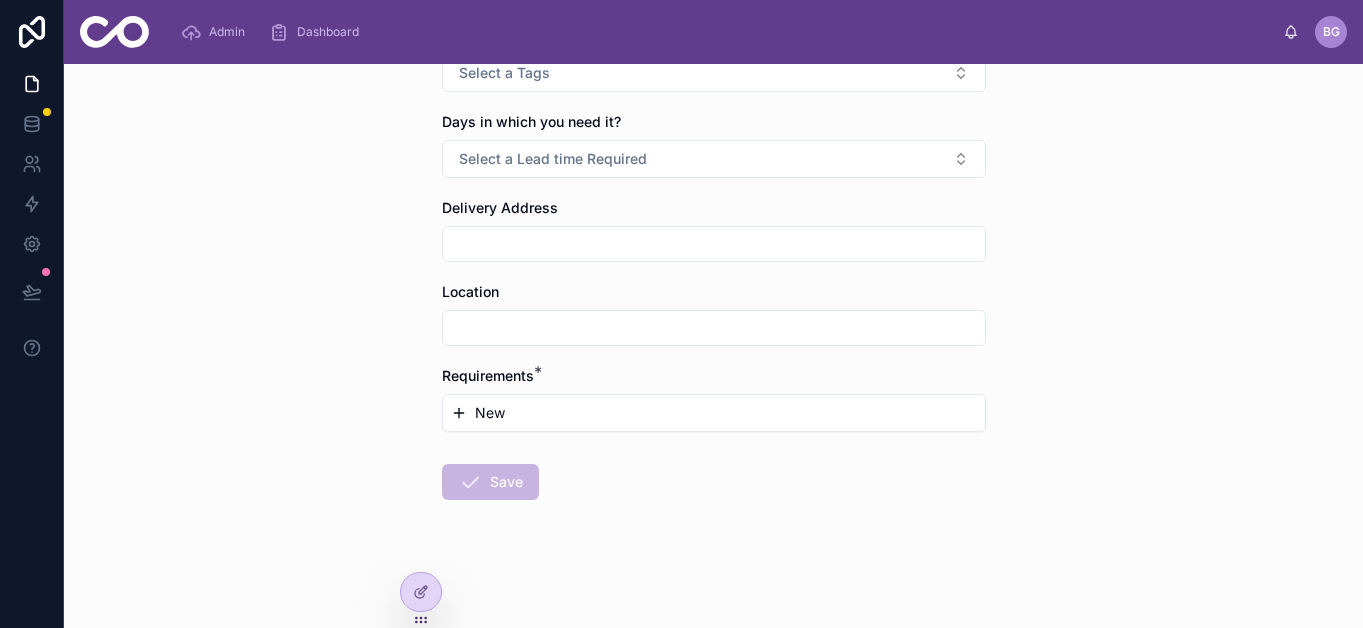 scroll, scrollTop: 0, scrollLeft: 0, axis: both 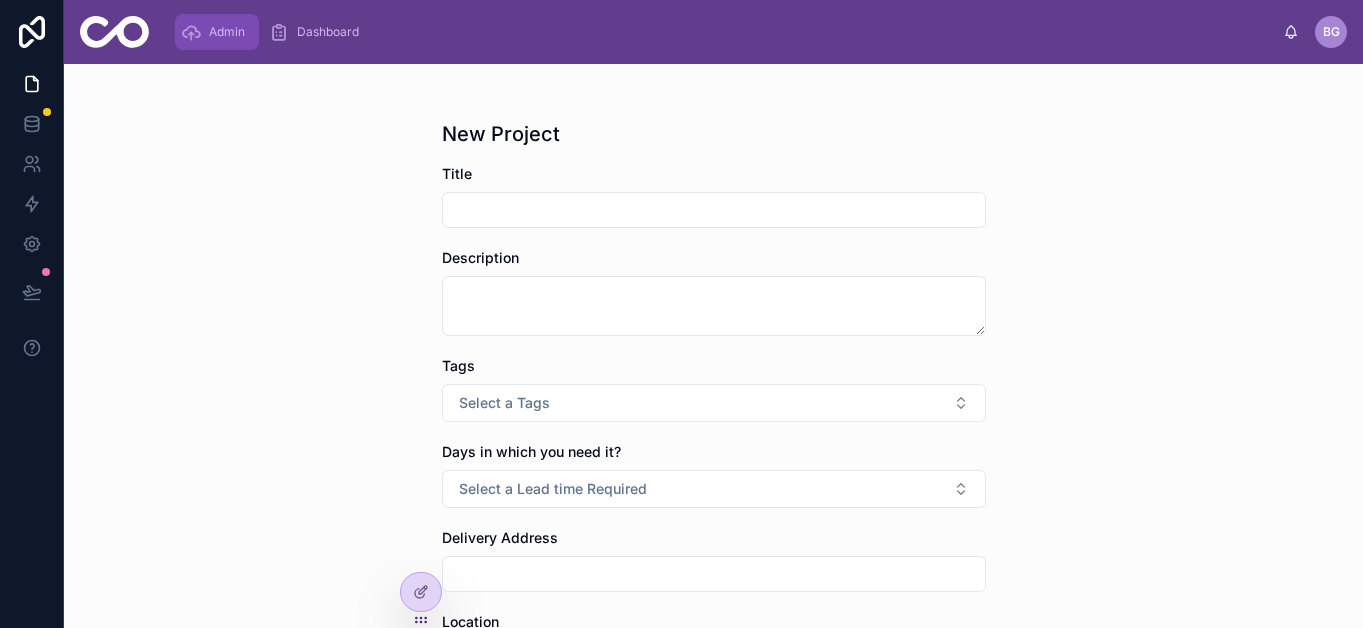 click on "Admin" at bounding box center (217, 32) 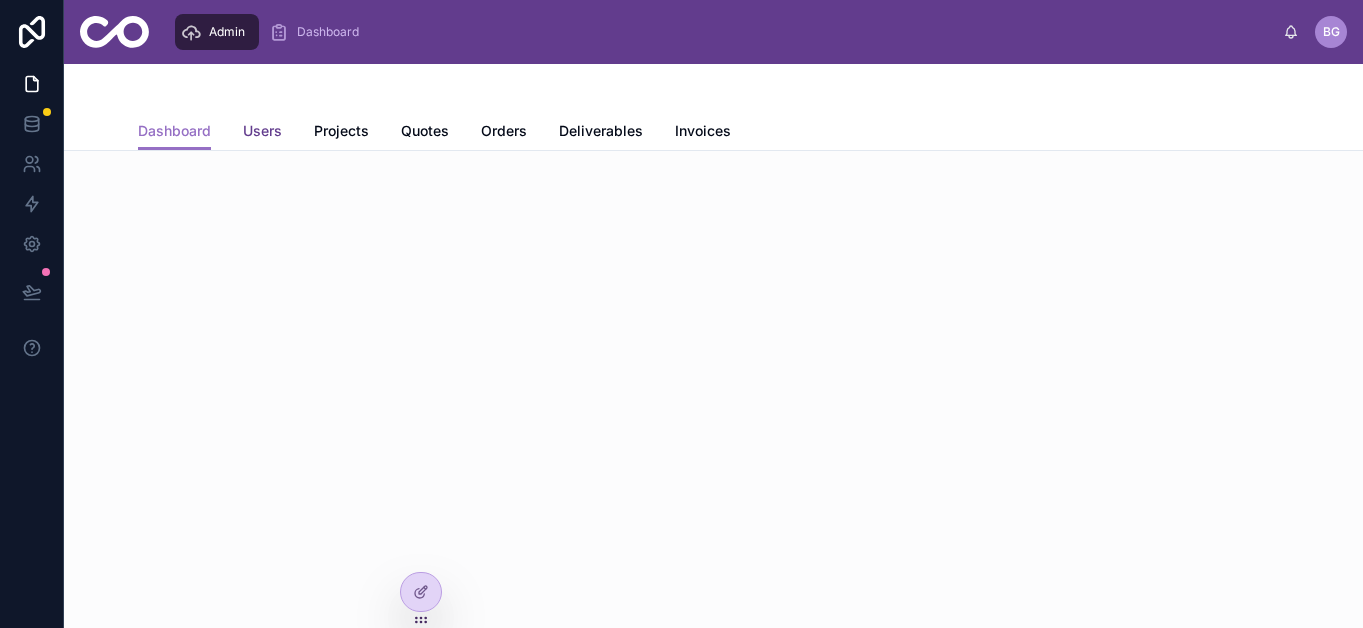 click on "Users" at bounding box center (262, 131) 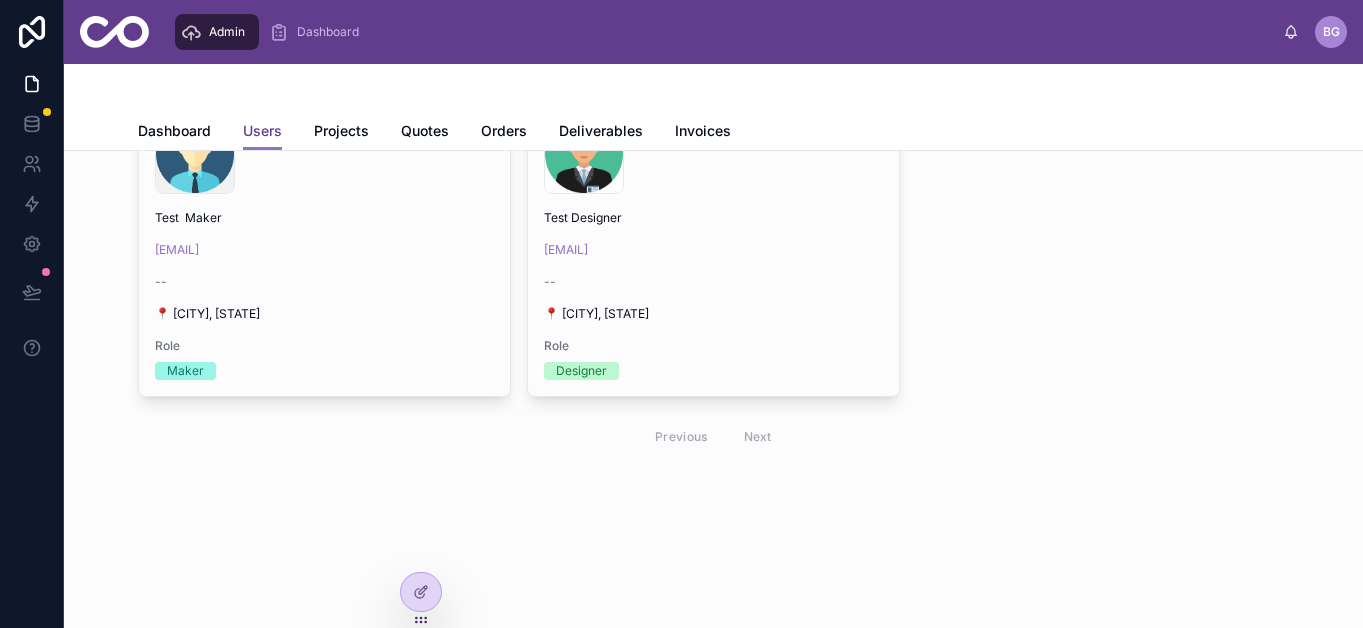 scroll, scrollTop: 0, scrollLeft: 0, axis: both 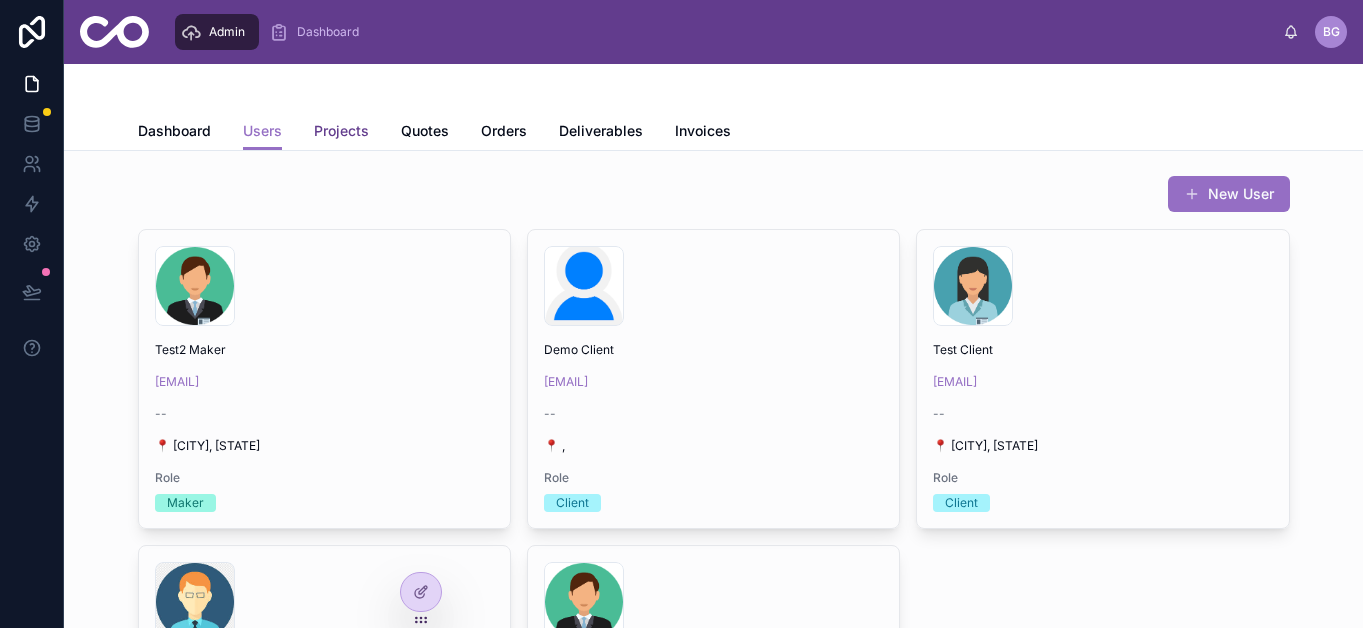 click on "Projects" at bounding box center (341, 131) 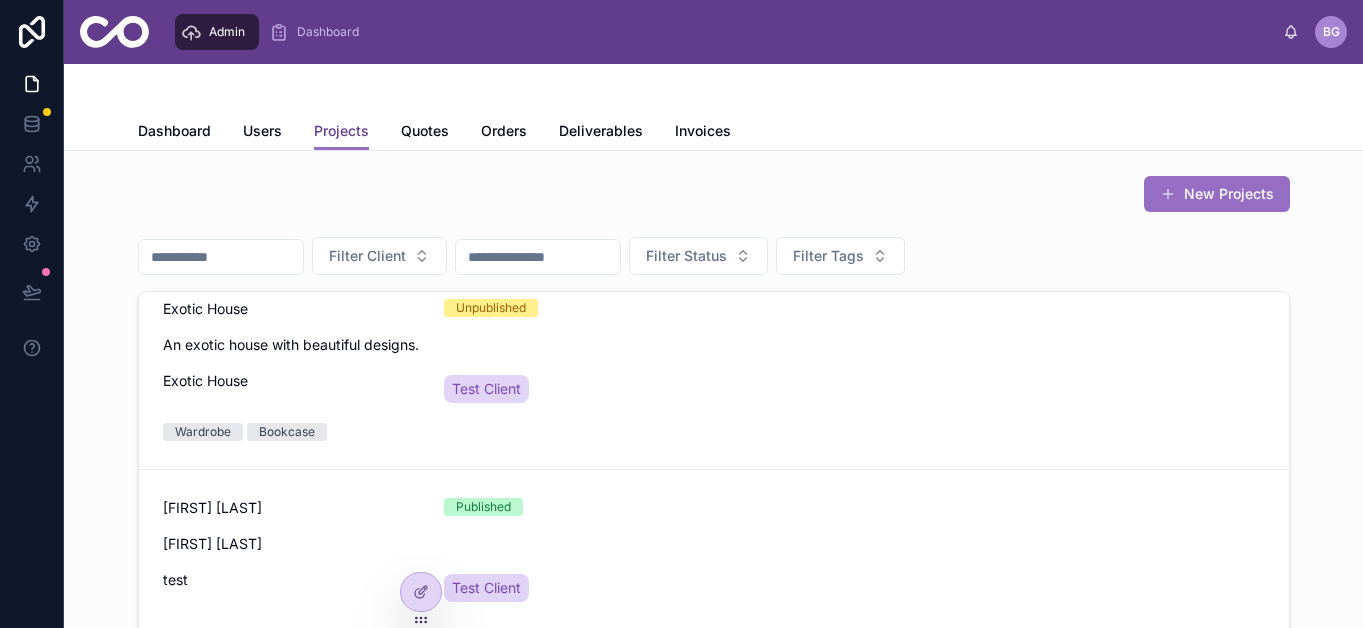 scroll, scrollTop: 621, scrollLeft: 0, axis: vertical 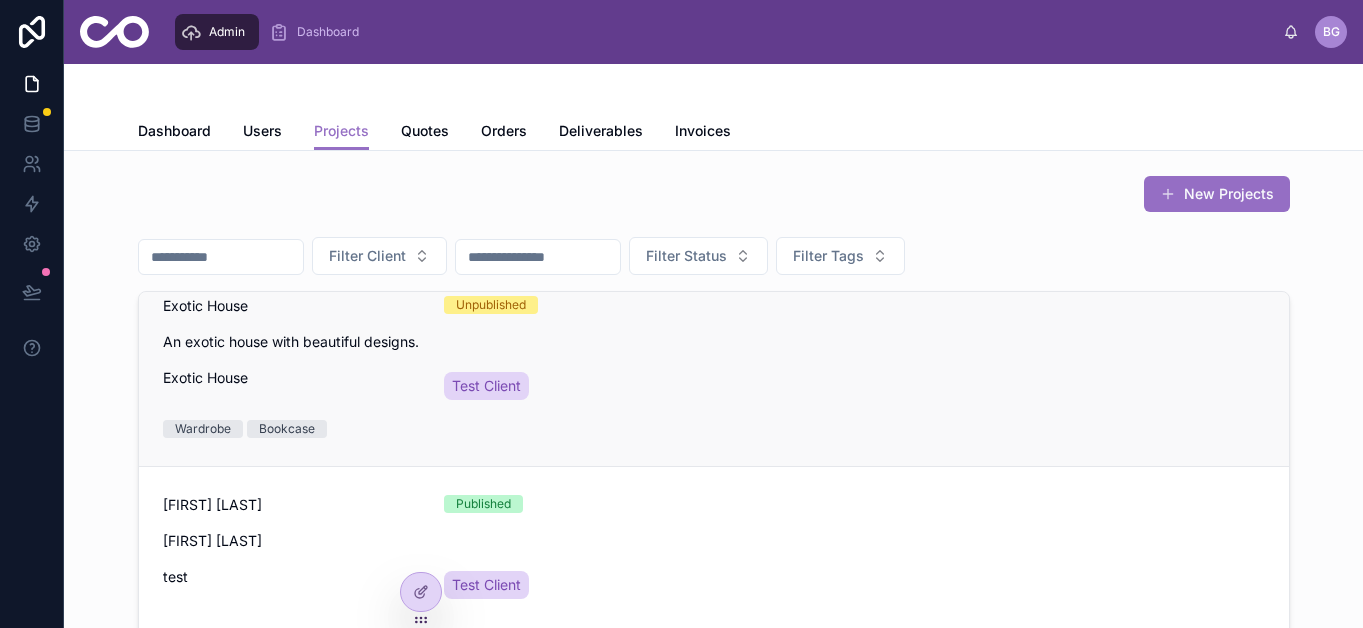 click on "Exotic House Unpublished An exotic house with beautiful designs. Exotic House Test Client Wardrobe Bookcase" at bounding box center (714, 366) 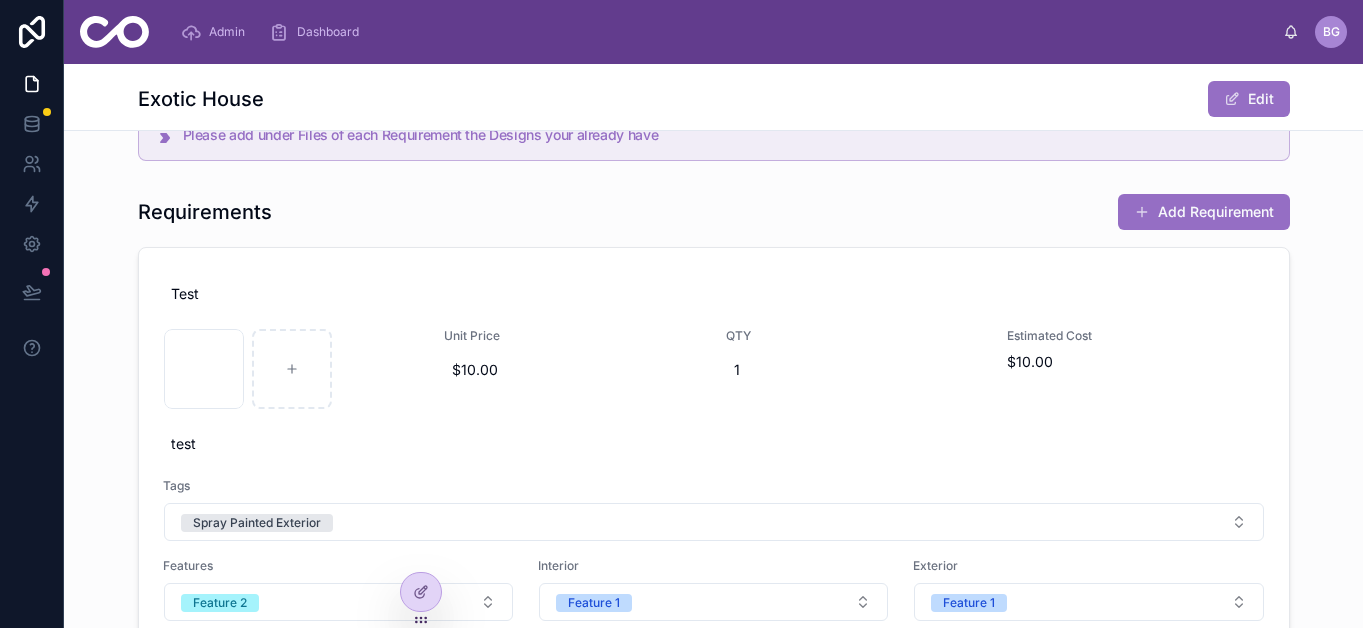scroll, scrollTop: 588, scrollLeft: 0, axis: vertical 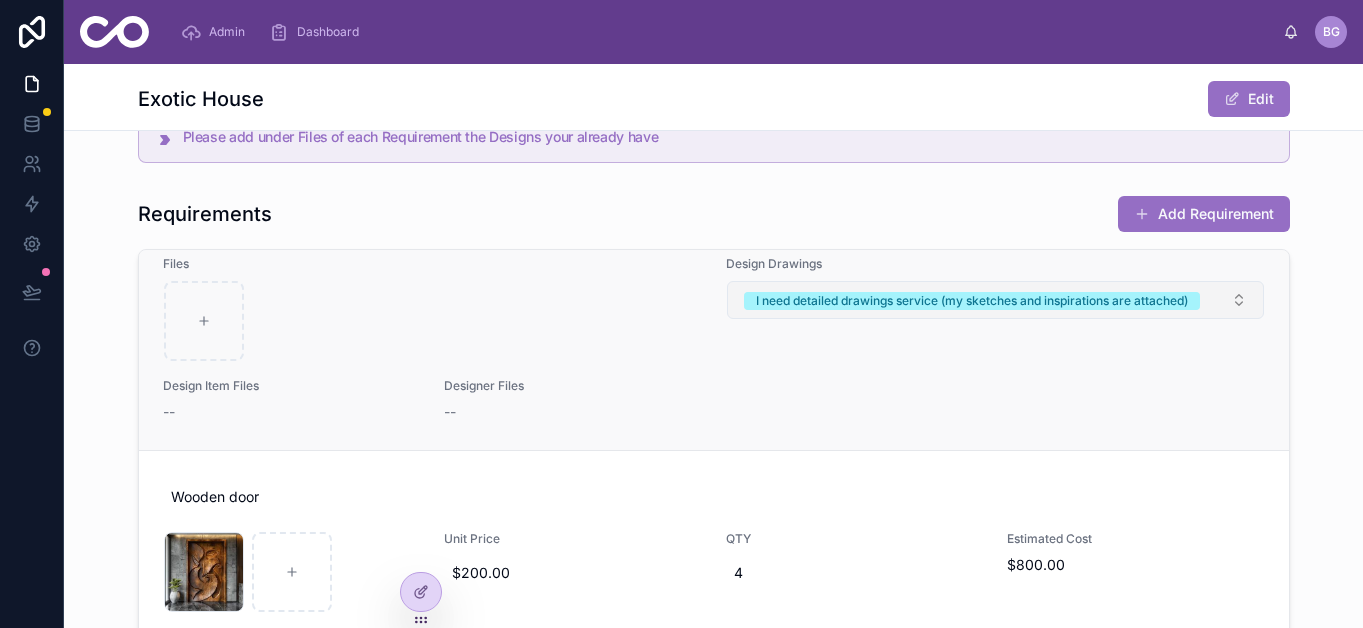 click on "I need detailed drawings service (my sketches and inspirations are attached)" at bounding box center (995, 300) 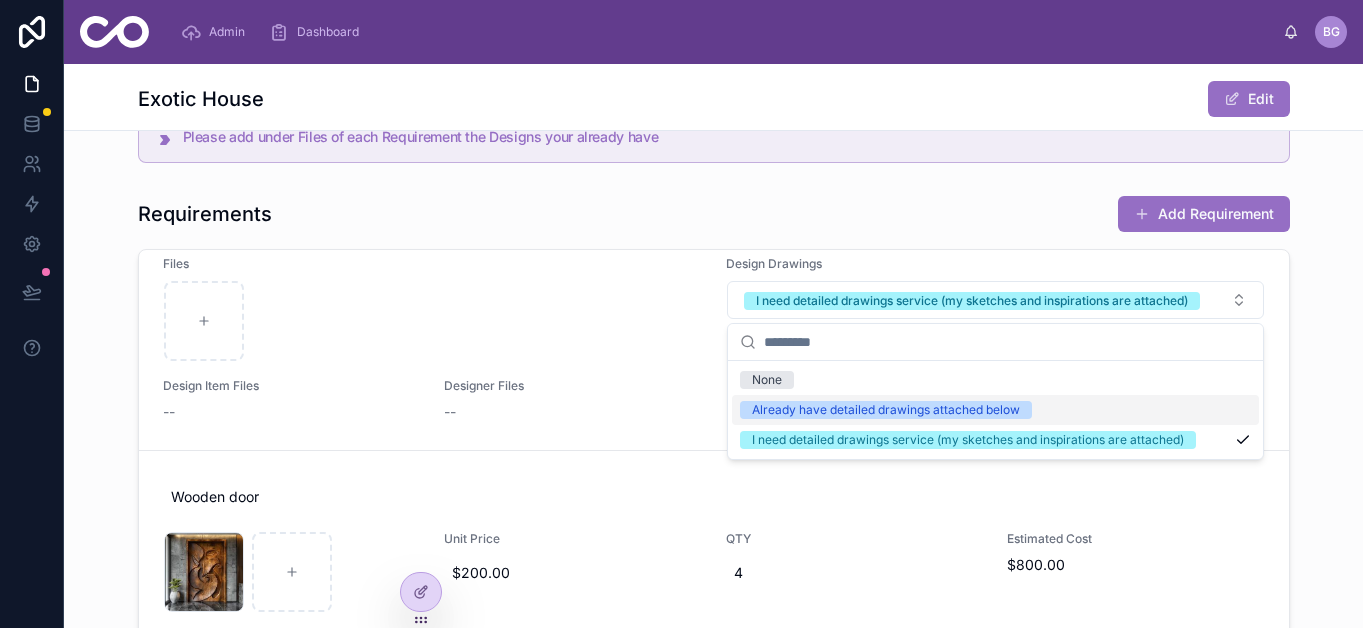 click on "Already have detailed drawings attached below" at bounding box center (886, 410) 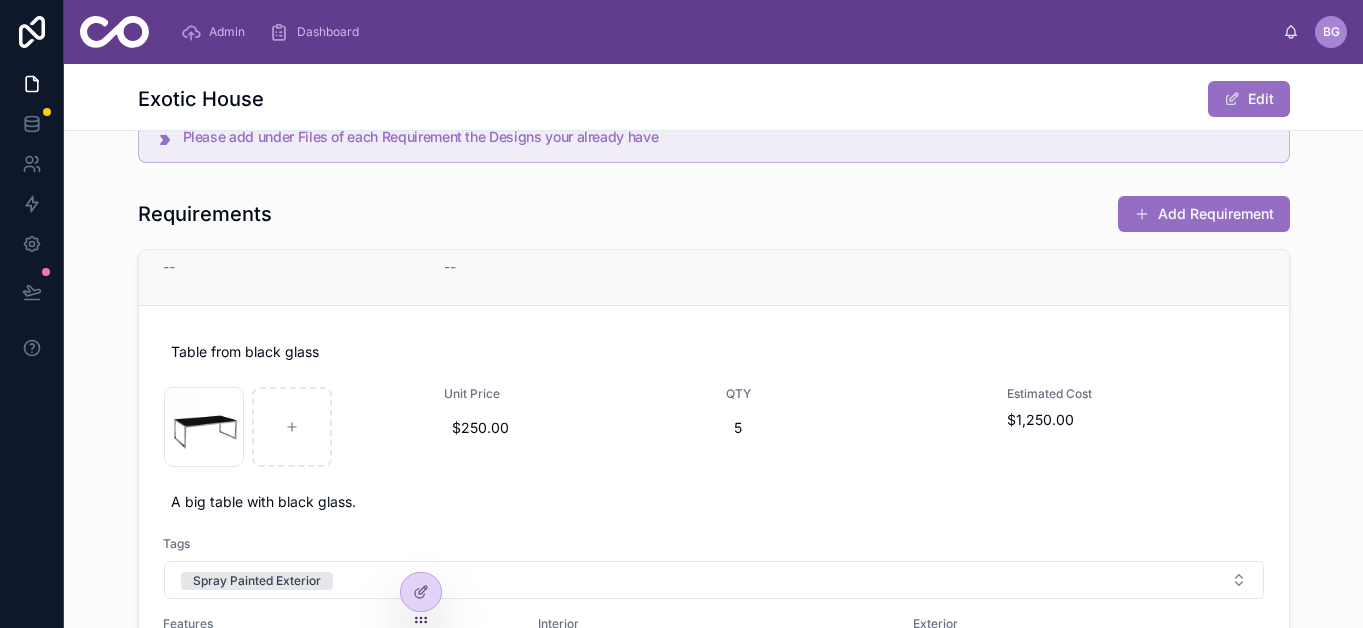 scroll, scrollTop: 1333, scrollLeft: 0, axis: vertical 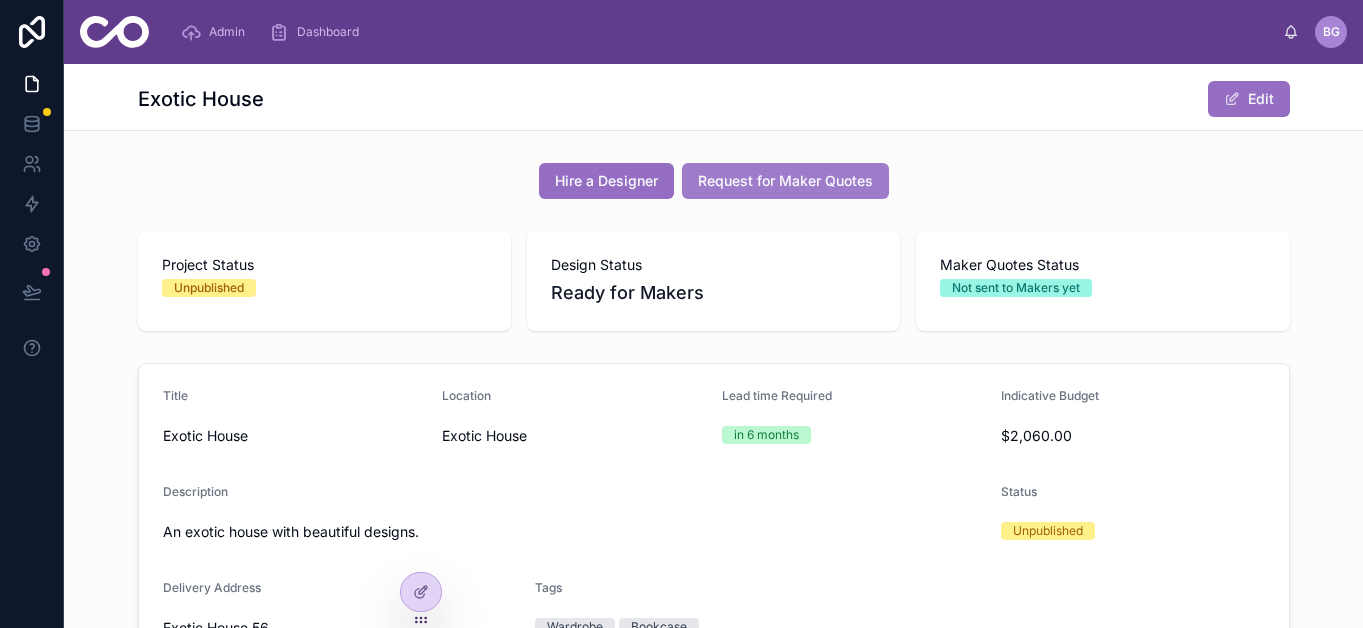 click on "Request for Maker Quotes" at bounding box center [785, 181] 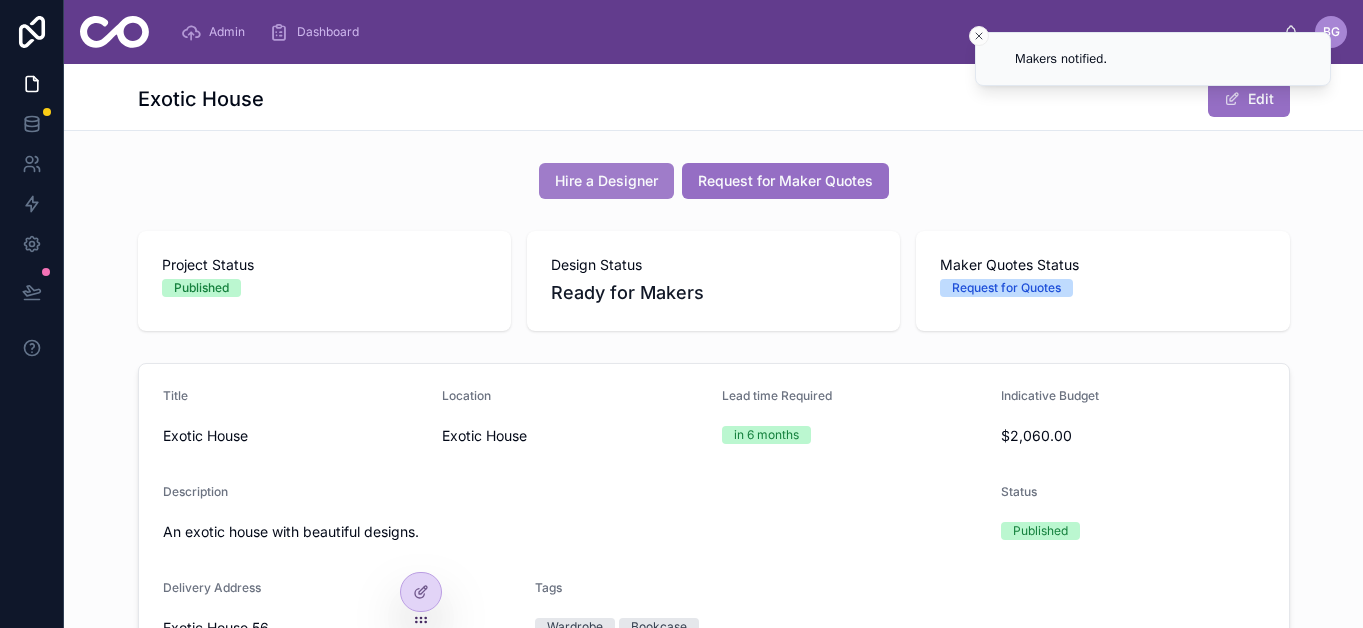 click on "Hire a Designer" at bounding box center (606, 181) 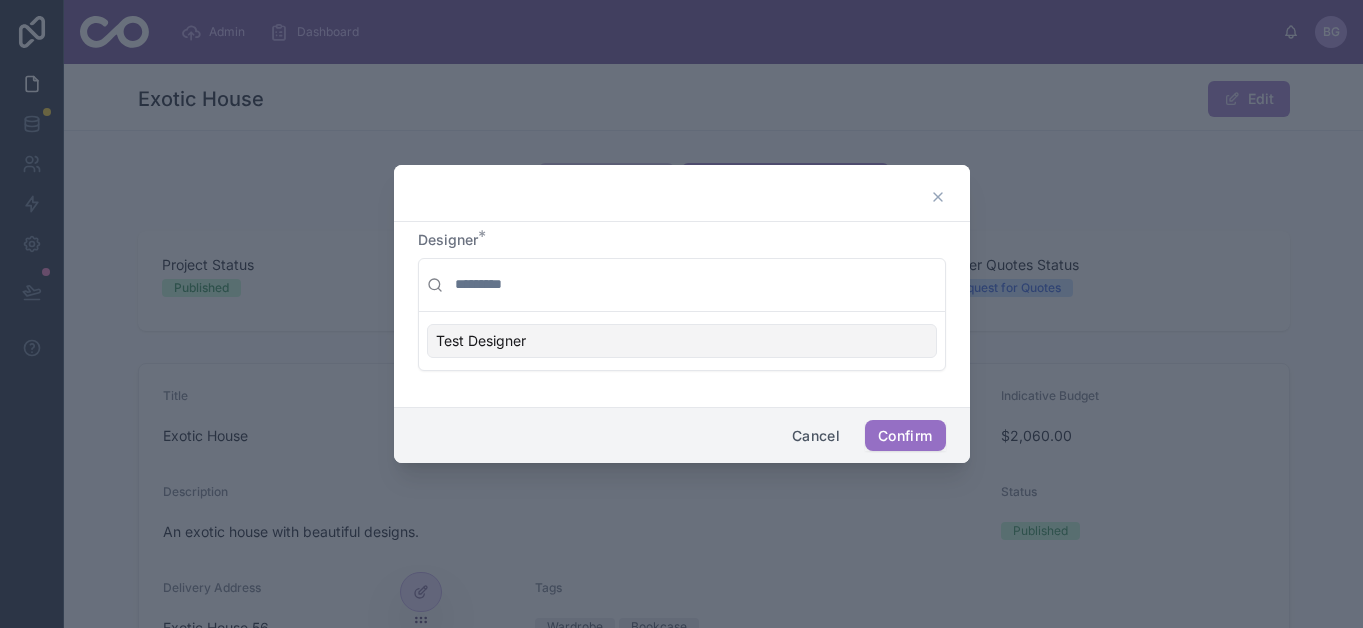 click on "Test Designer" at bounding box center [682, 341] 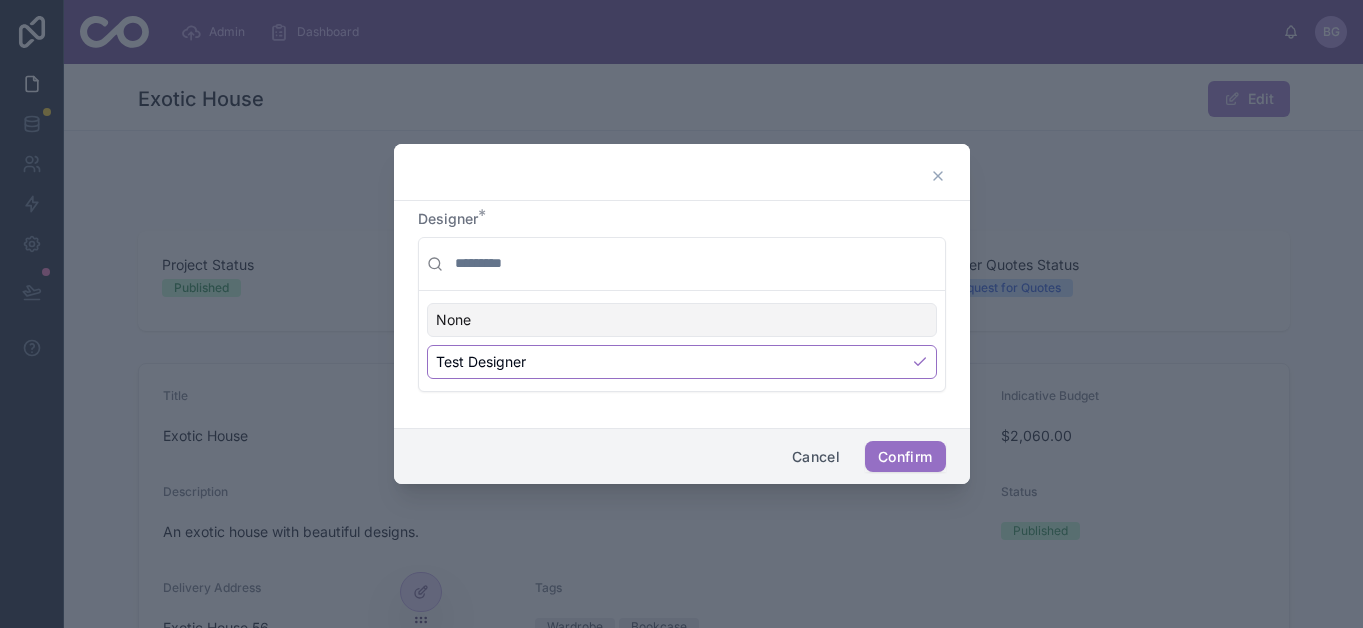 click at bounding box center [694, 264] 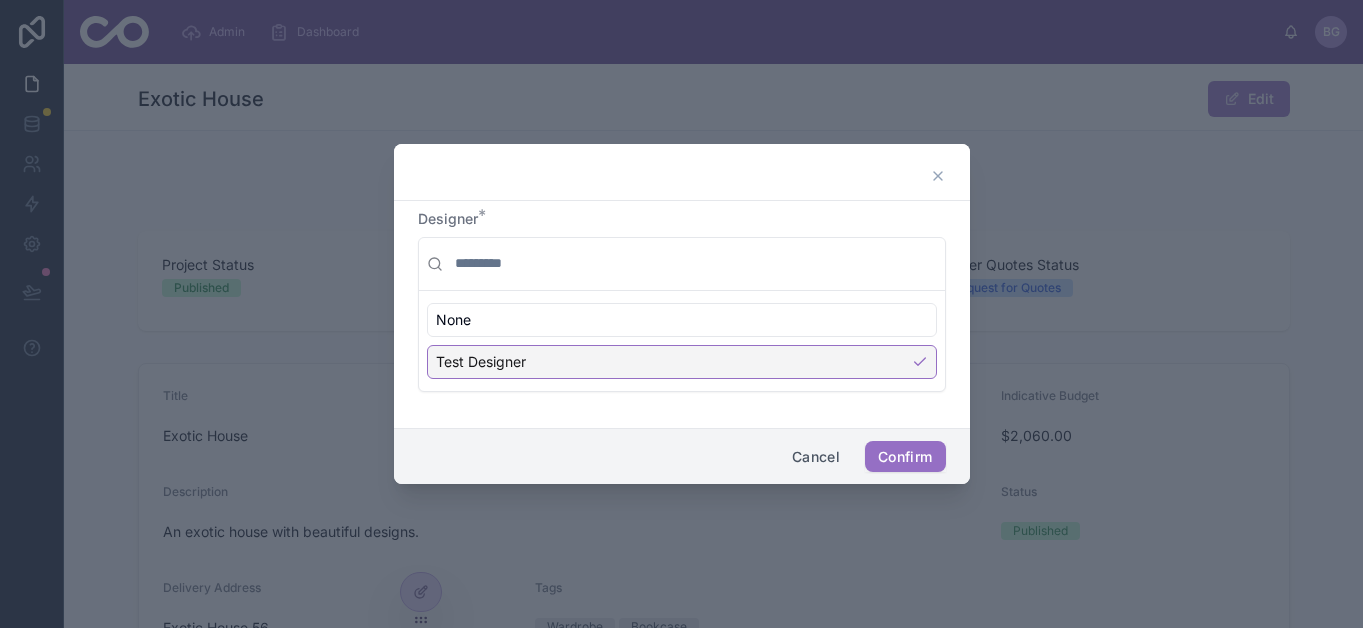 click on "Test Designer" at bounding box center [682, 362] 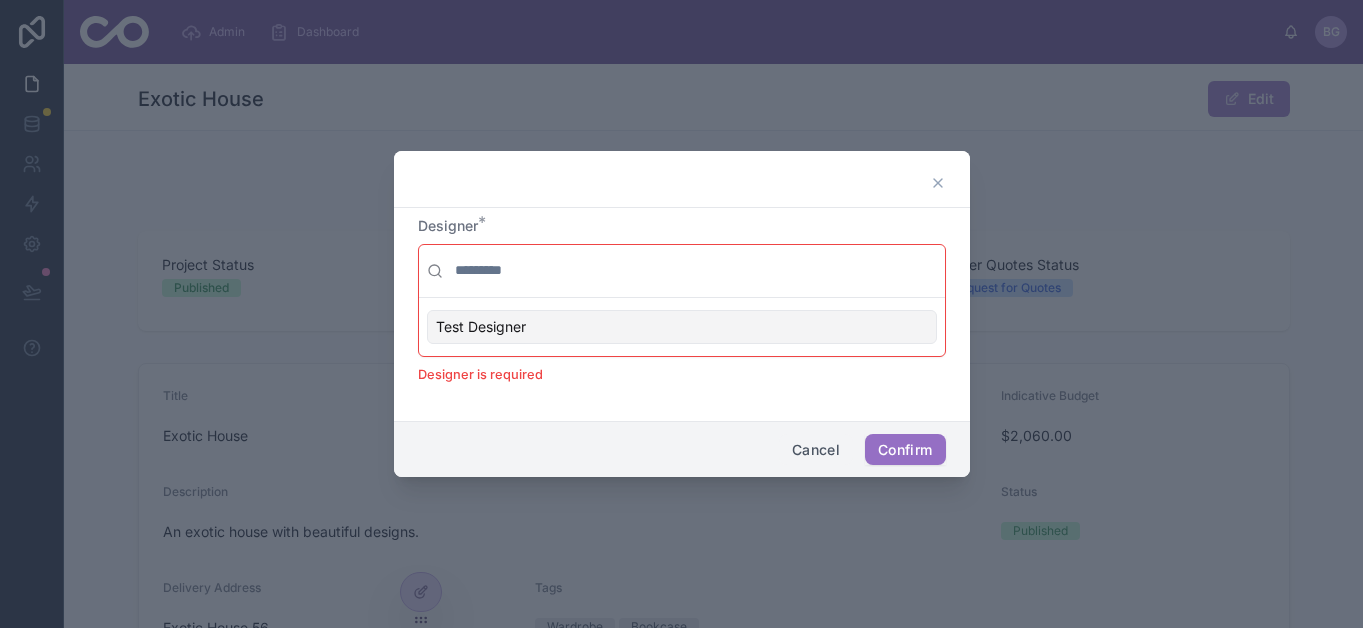 click on "Cancel" at bounding box center [816, 450] 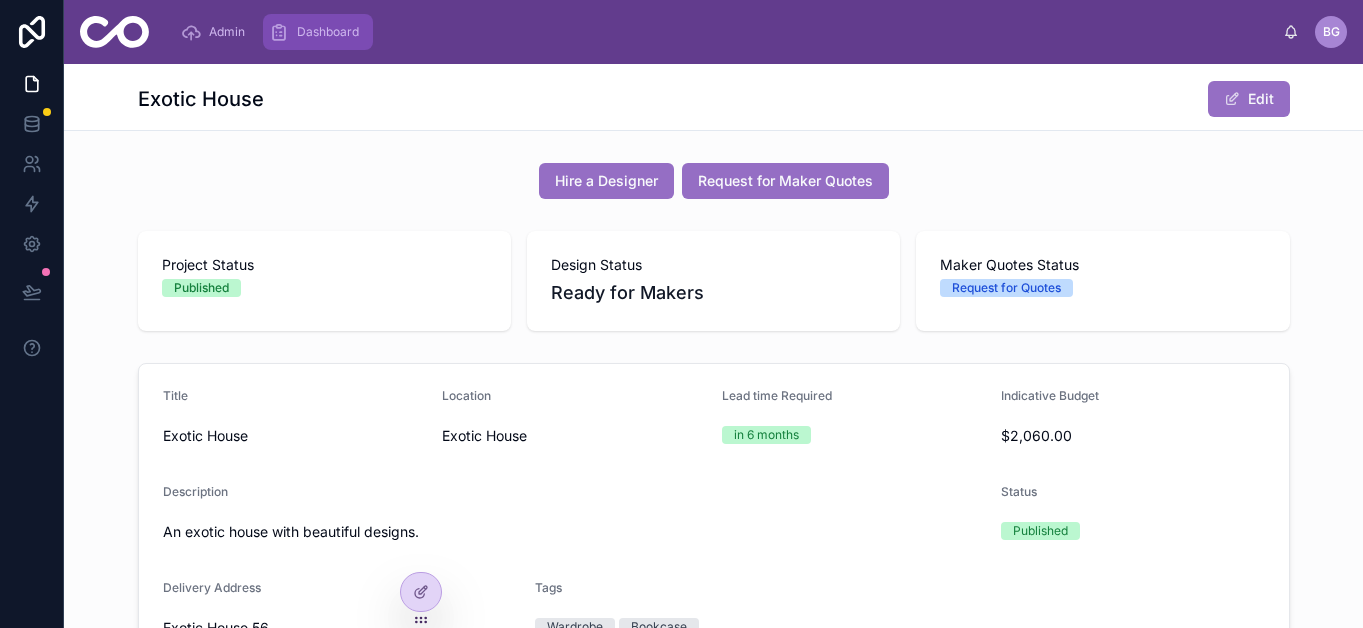 click on "Dashboard" at bounding box center [328, 32] 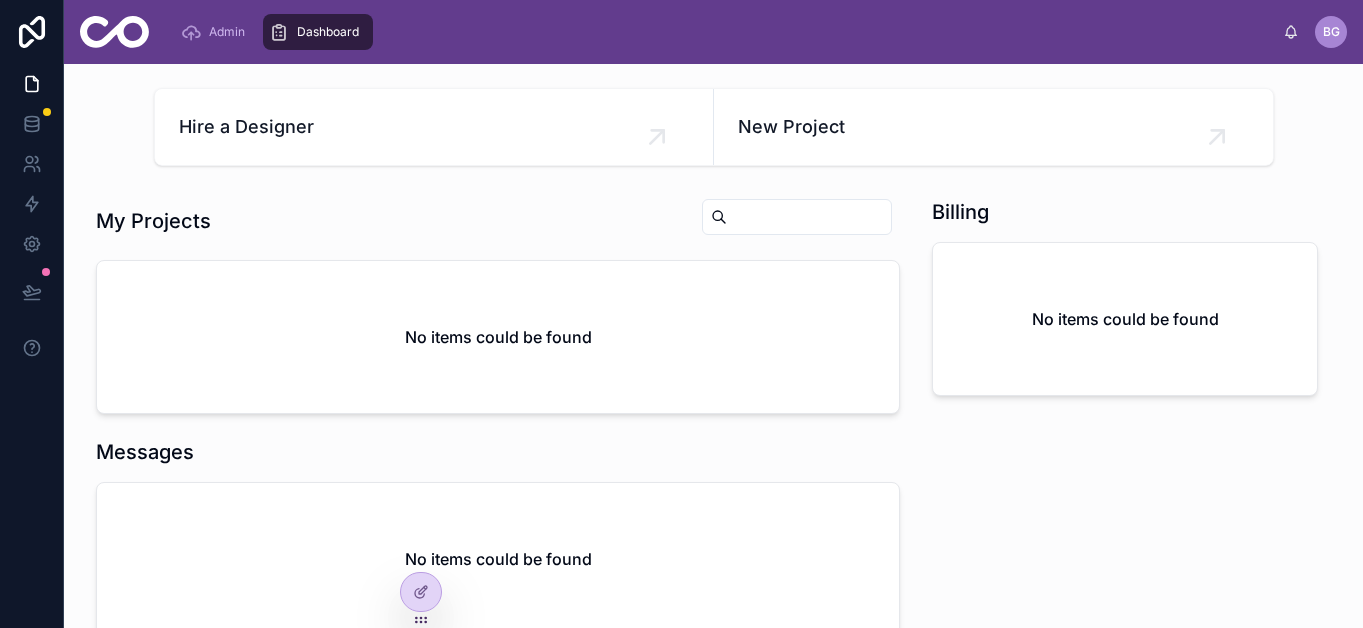 click on "No items could be found" at bounding box center (498, 337) 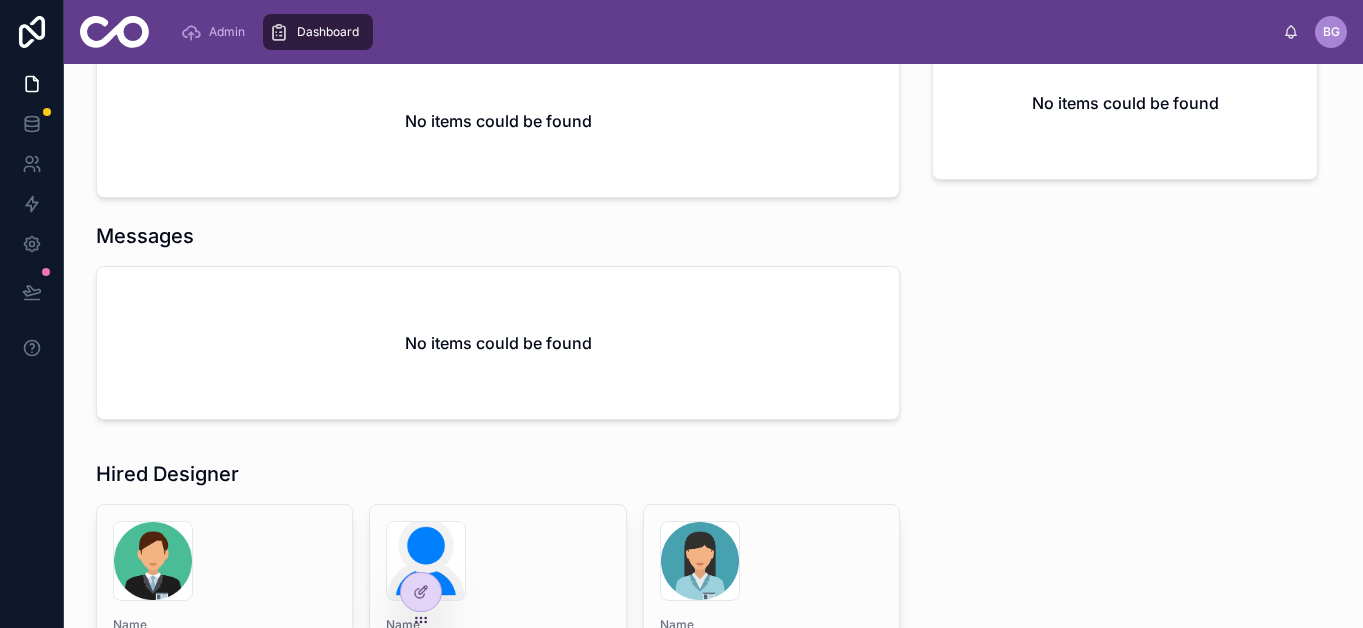 scroll, scrollTop: 231, scrollLeft: 0, axis: vertical 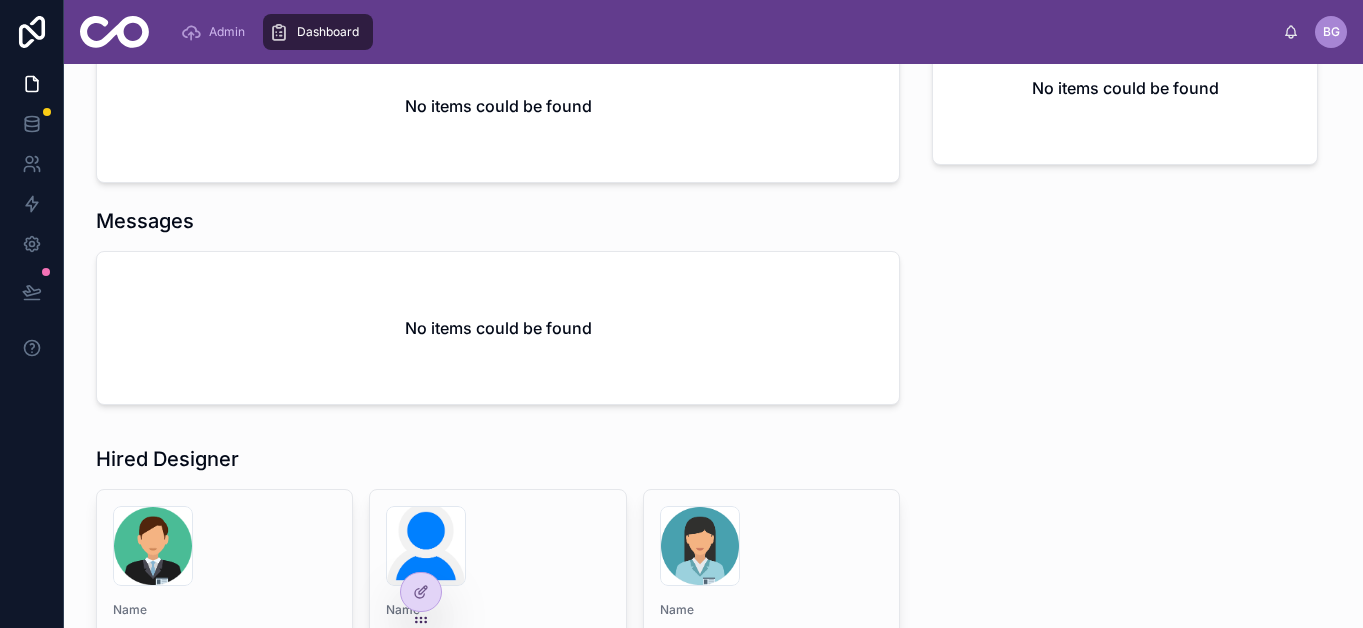 click on "No items could be found" at bounding box center (498, 328) 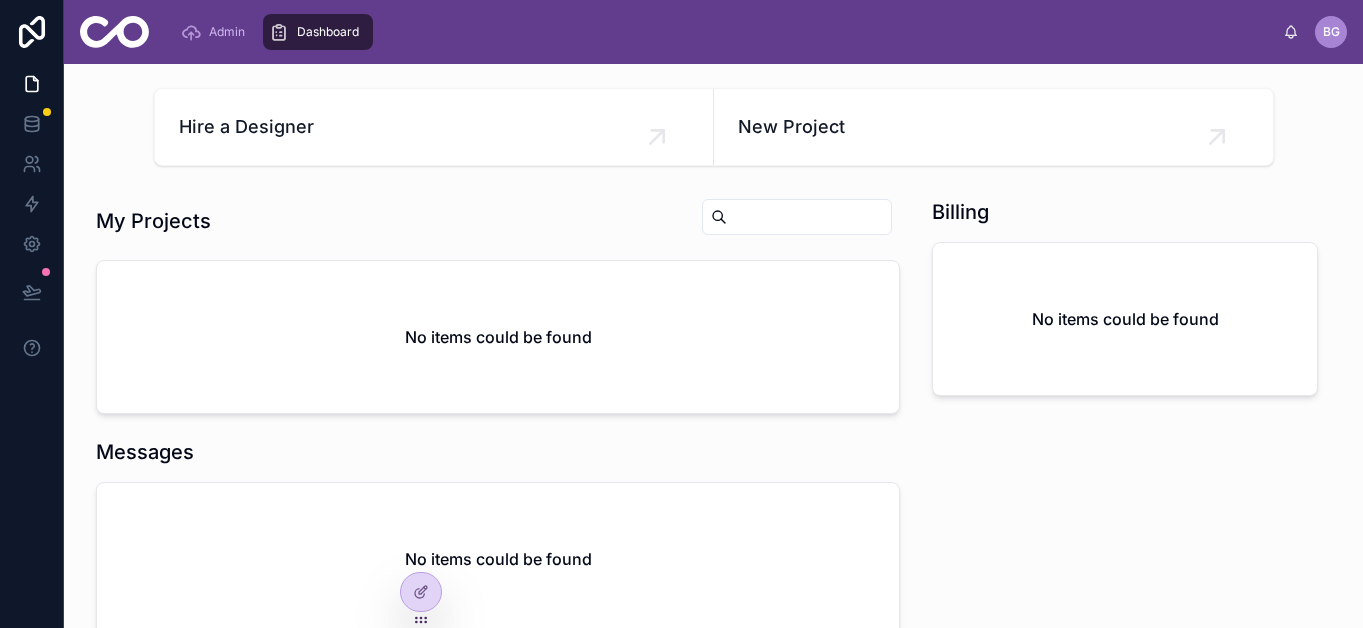 click on "No items could be found" at bounding box center (1125, 319) 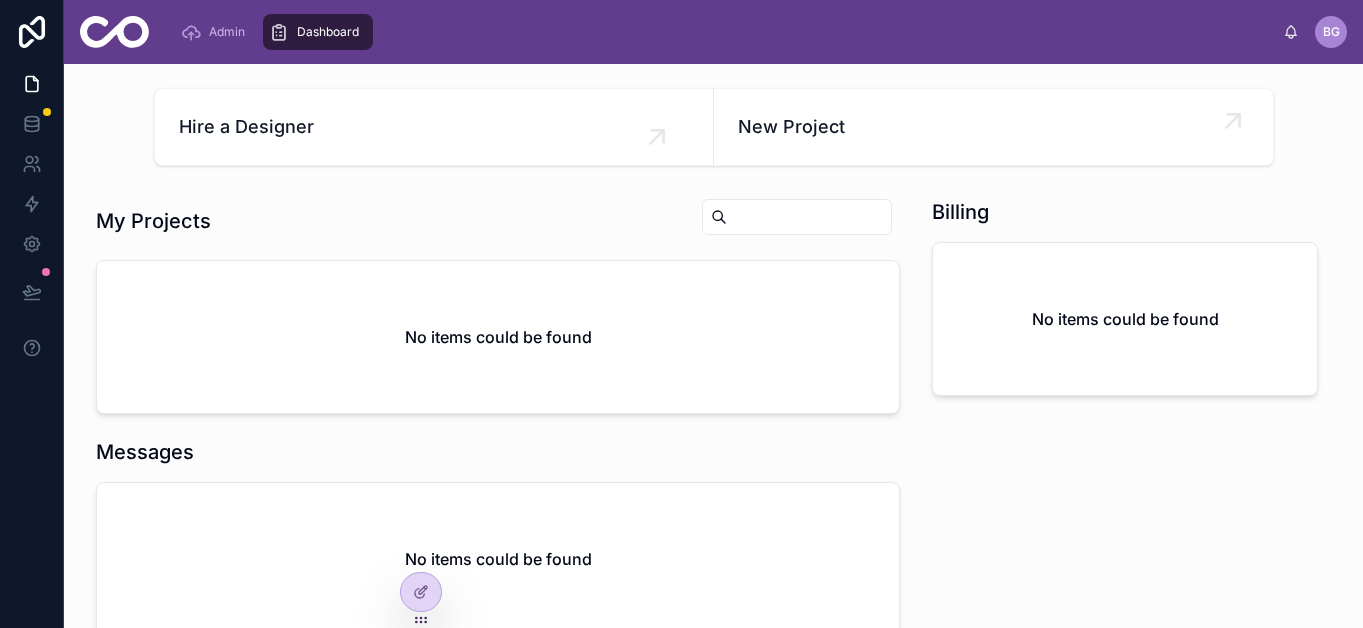 click on "New Project" at bounding box center (993, 127) 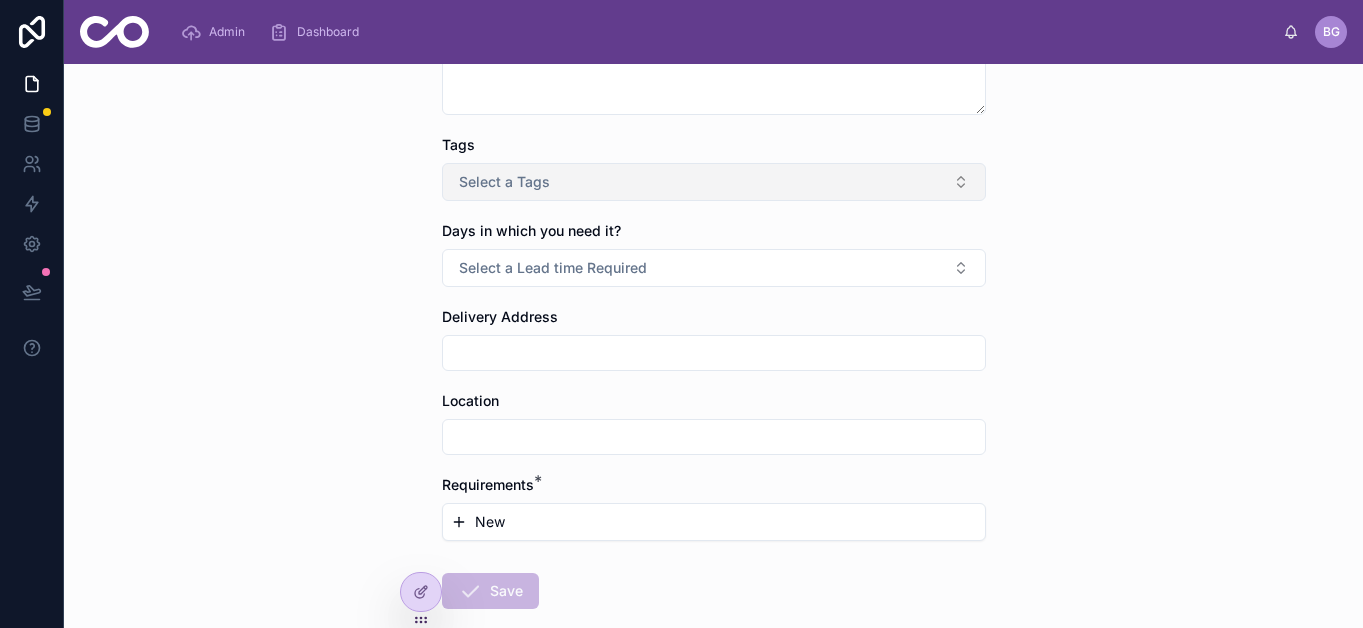 scroll, scrollTop: 330, scrollLeft: 0, axis: vertical 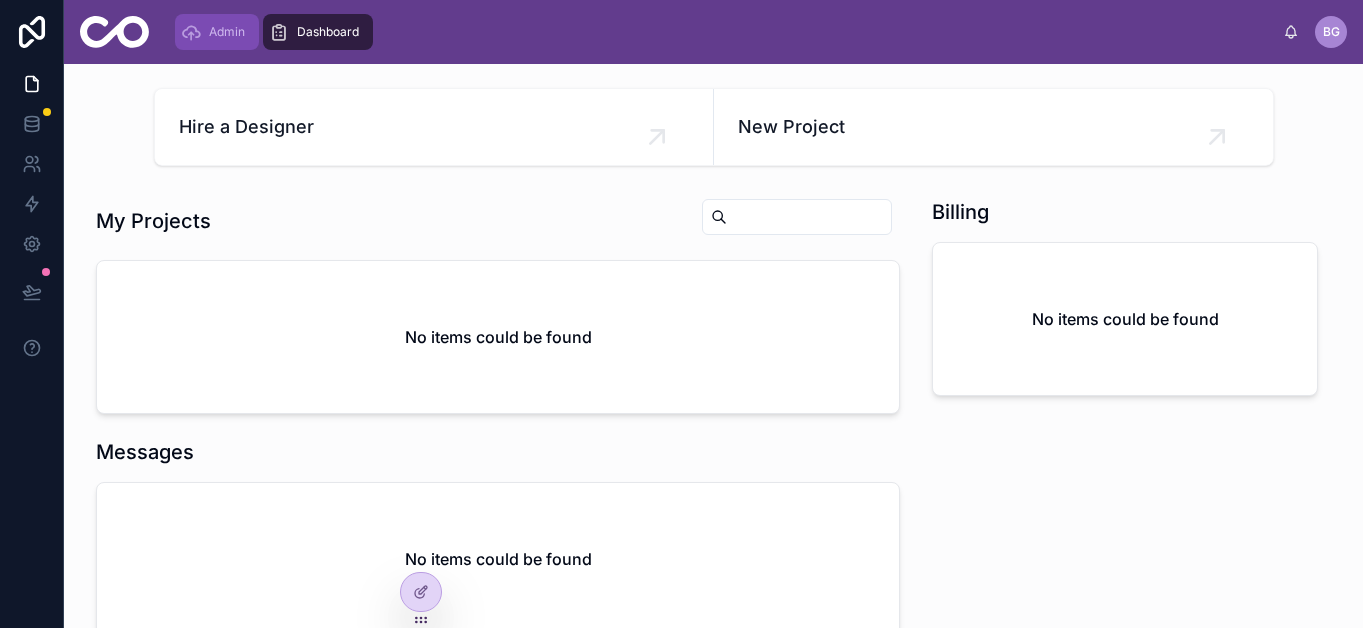 click on "Admin" at bounding box center (227, 32) 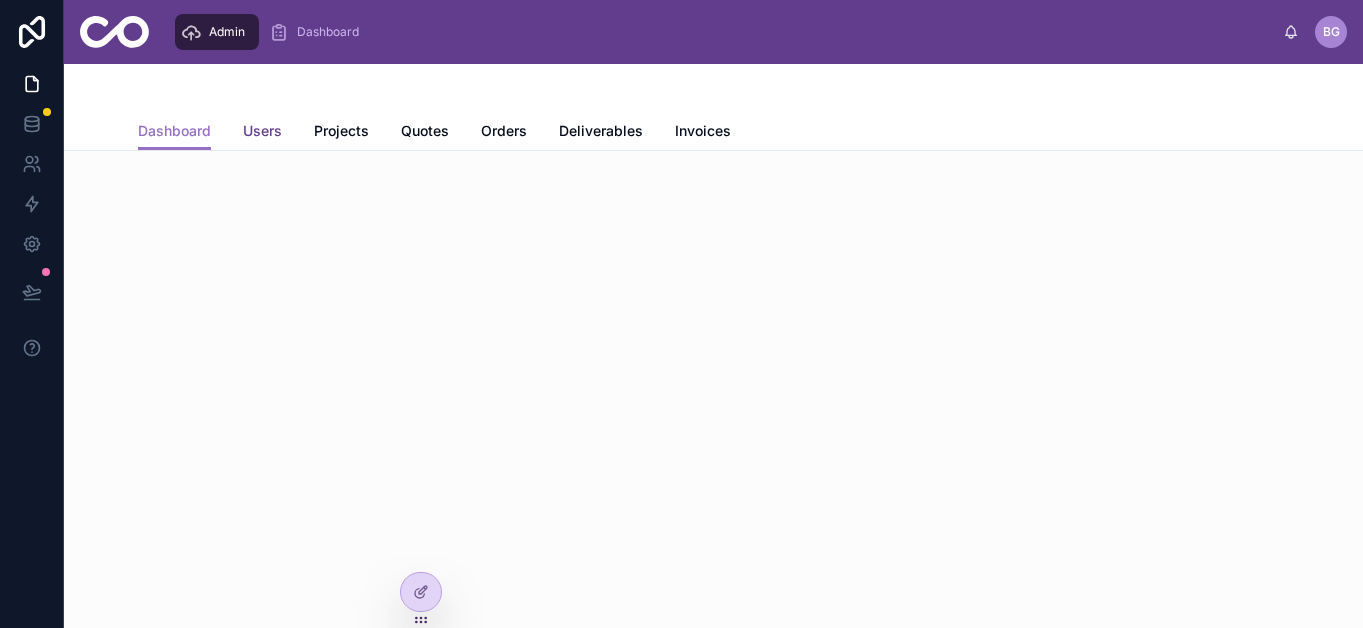 click on "Users" at bounding box center (262, 131) 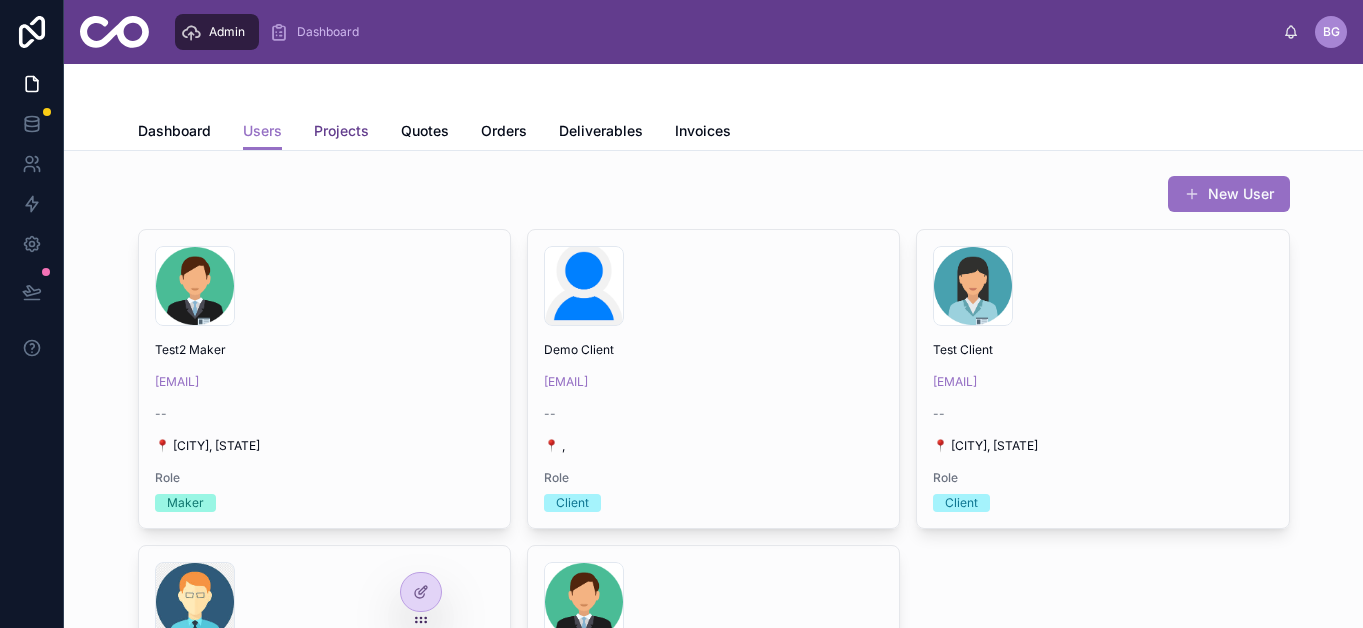 click on "Projects" at bounding box center (341, 131) 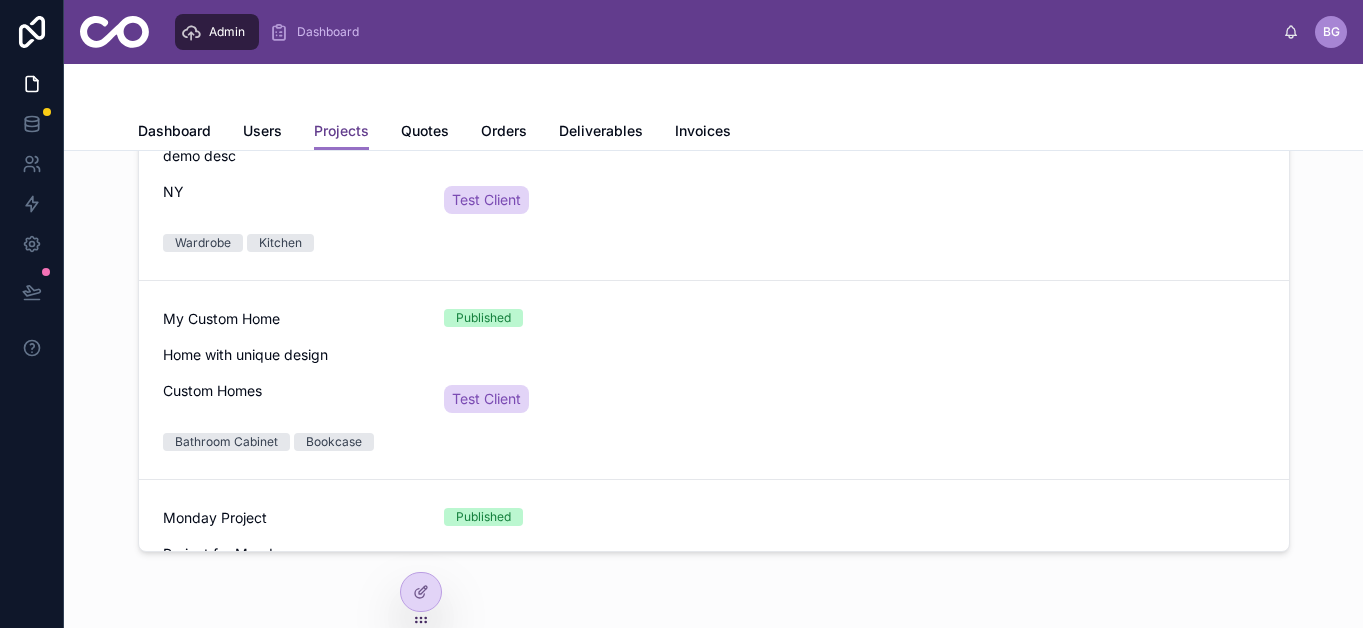 scroll, scrollTop: 0, scrollLeft: 0, axis: both 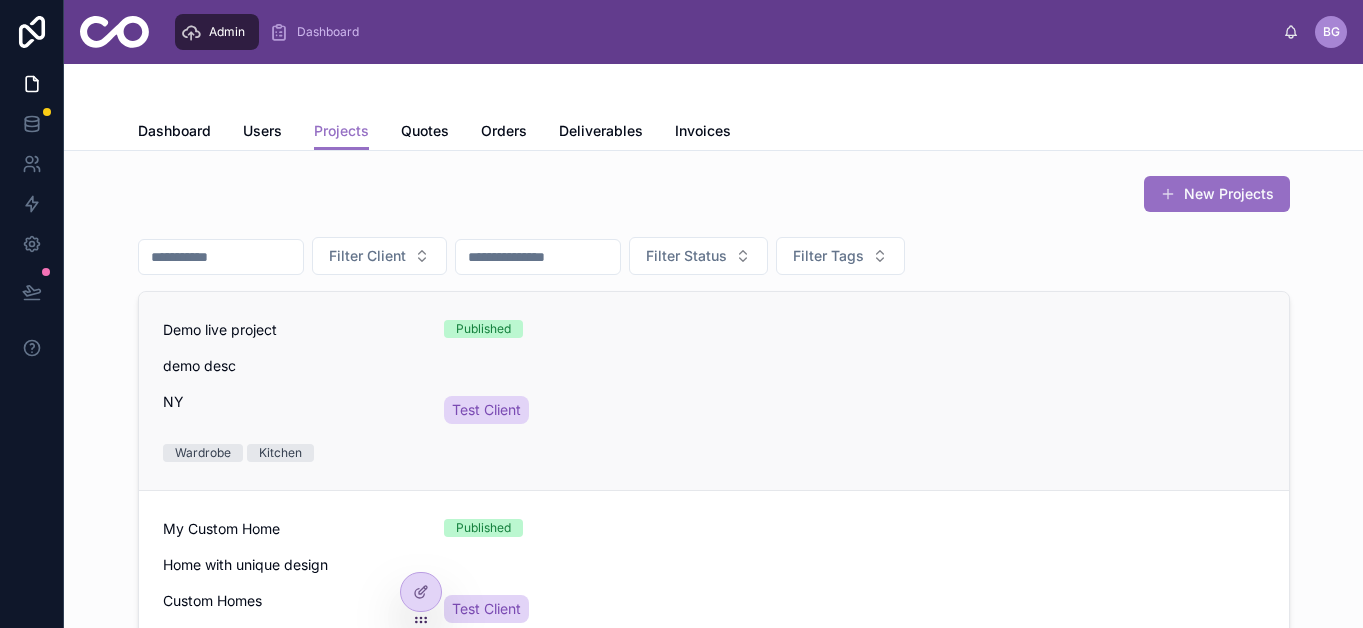 click on "demo desc" at bounding box center [714, 366] 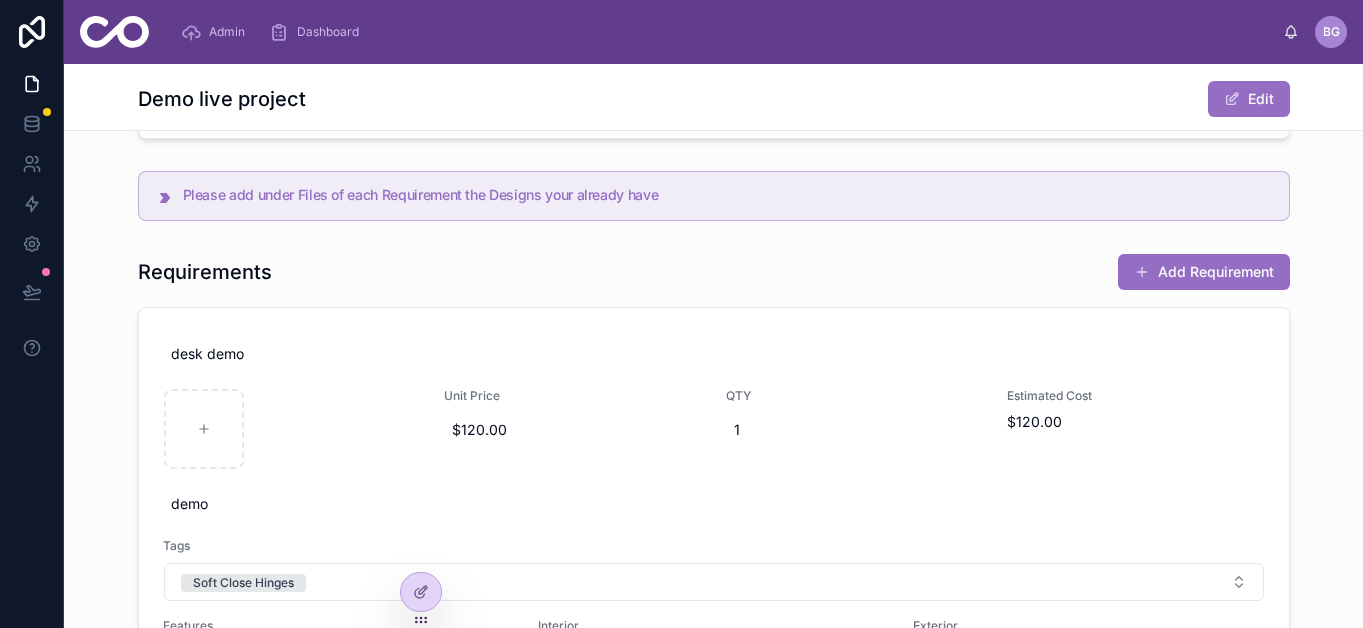 scroll, scrollTop: 532, scrollLeft: 0, axis: vertical 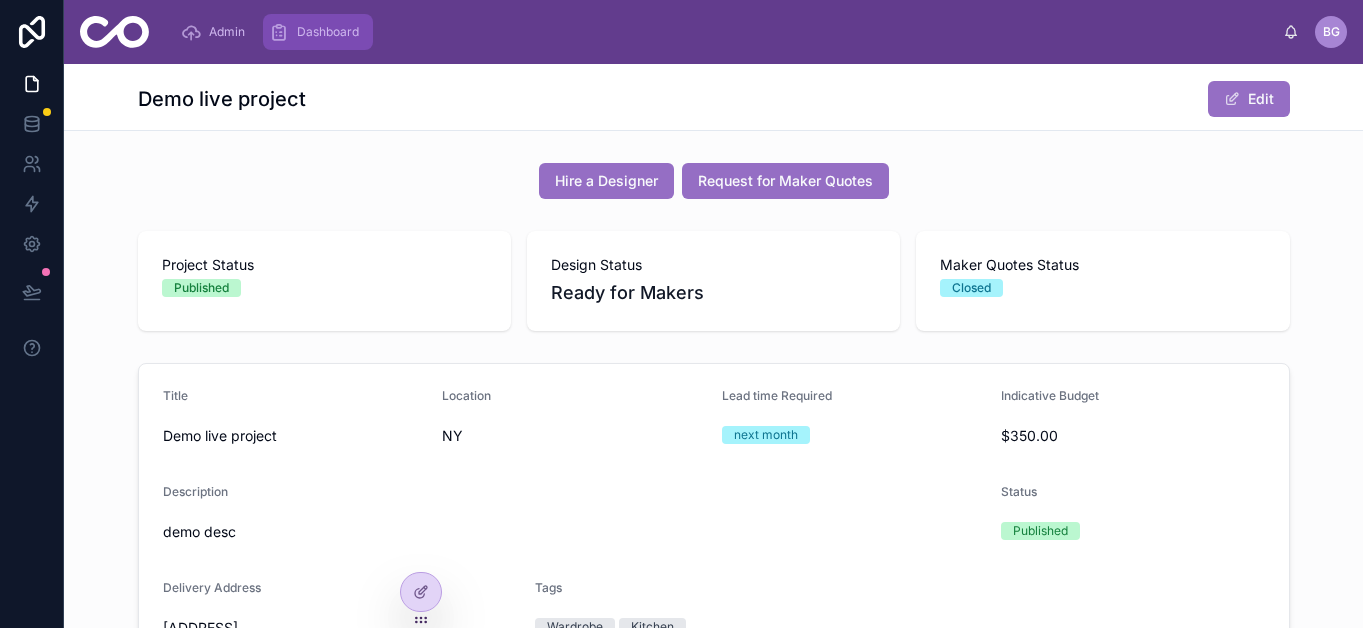 click on "Dashboard" at bounding box center (318, 32) 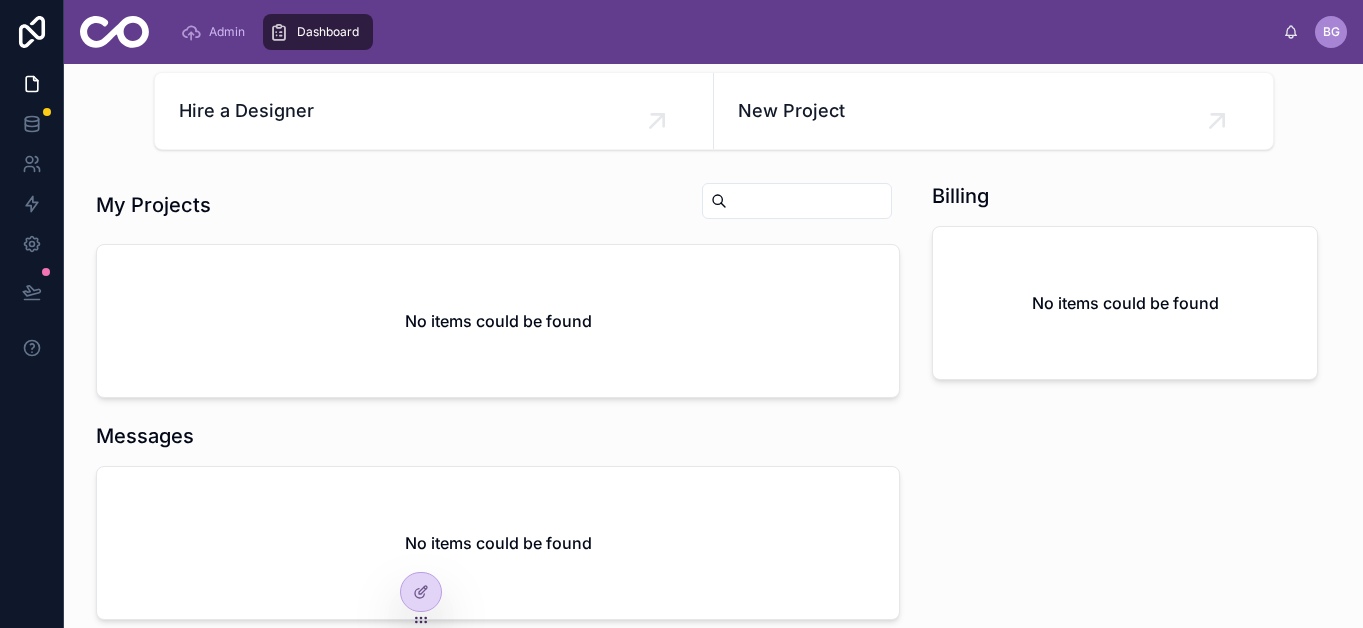 scroll, scrollTop: 0, scrollLeft: 0, axis: both 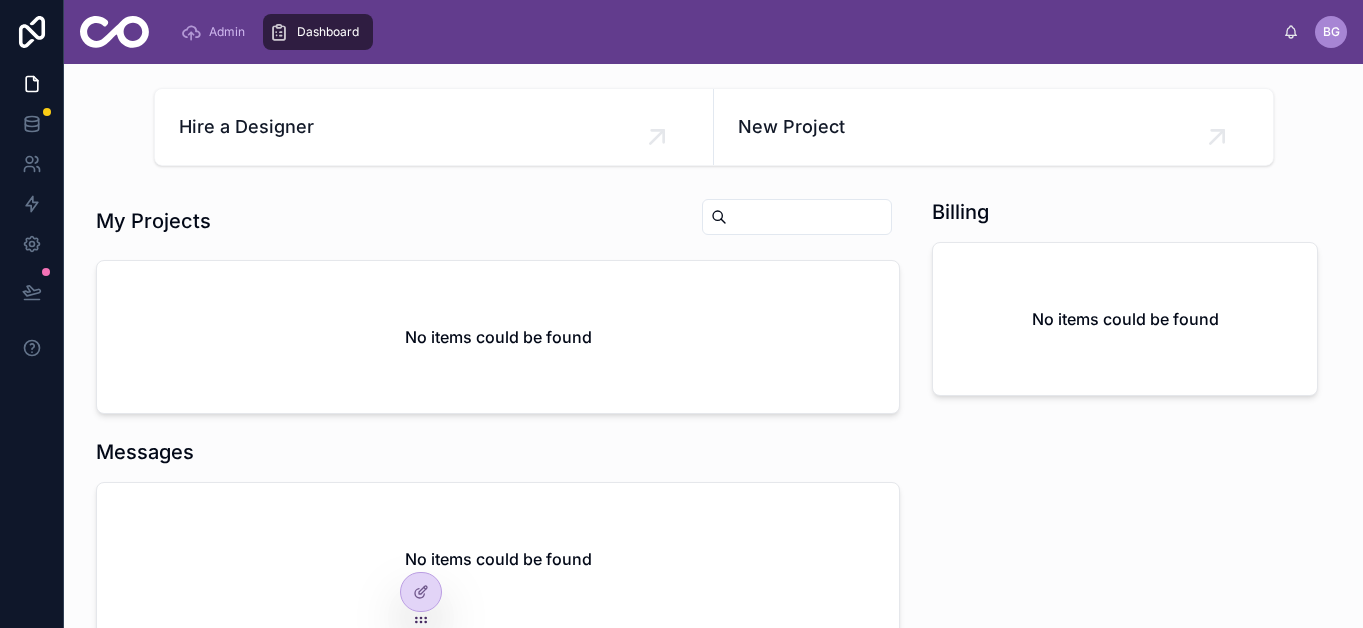 click on "No items could be found" at bounding box center [498, 337] 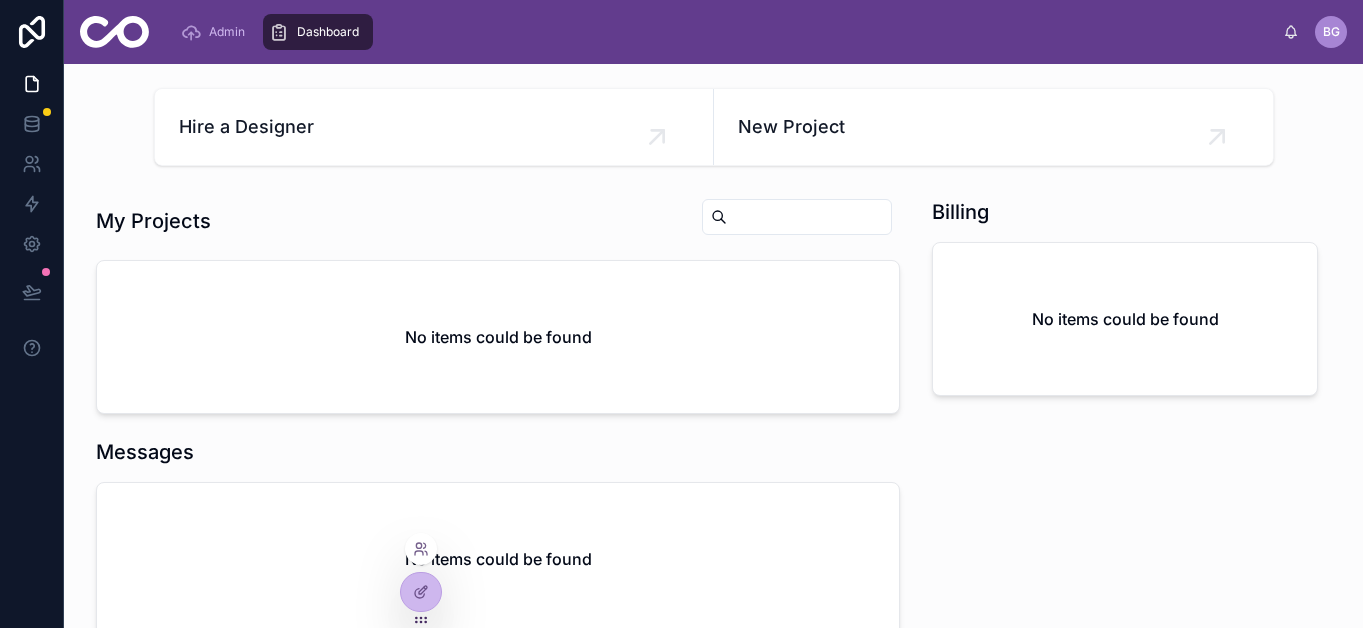 drag, startPoint x: 419, startPoint y: 609, endPoint x: 422, endPoint y: 565, distance: 44.102154 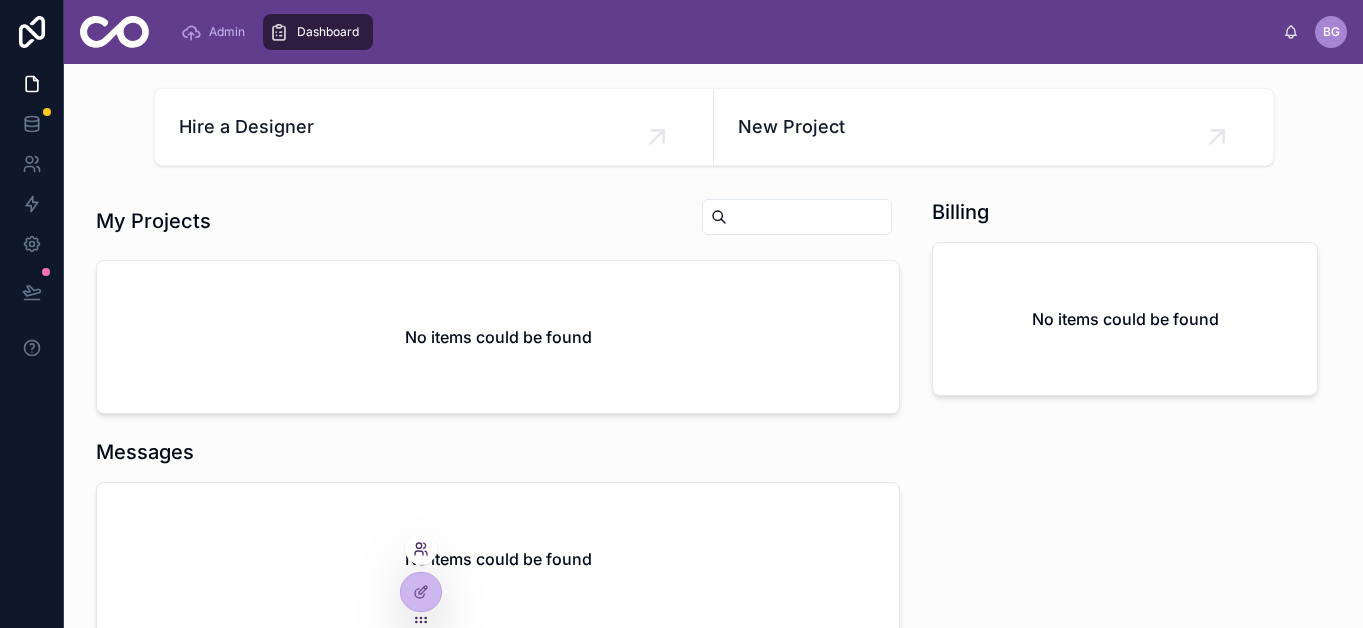 click 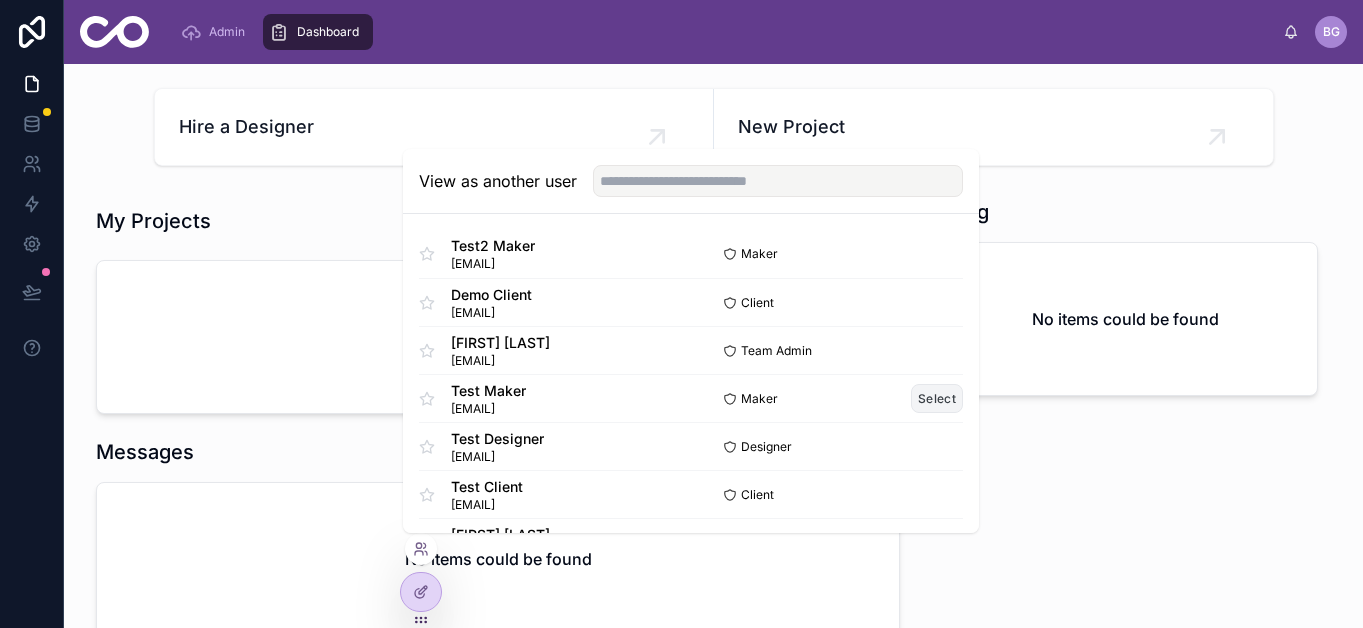 click on "Select" at bounding box center [937, 398] 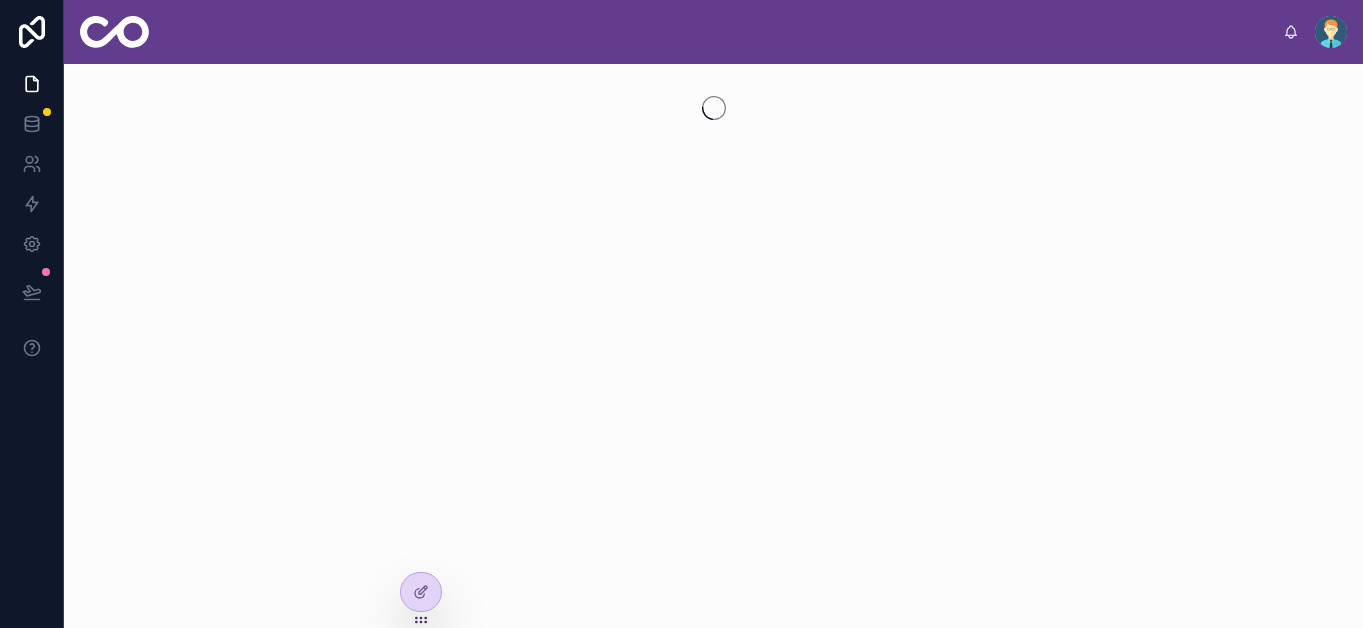 scroll, scrollTop: 0, scrollLeft: 0, axis: both 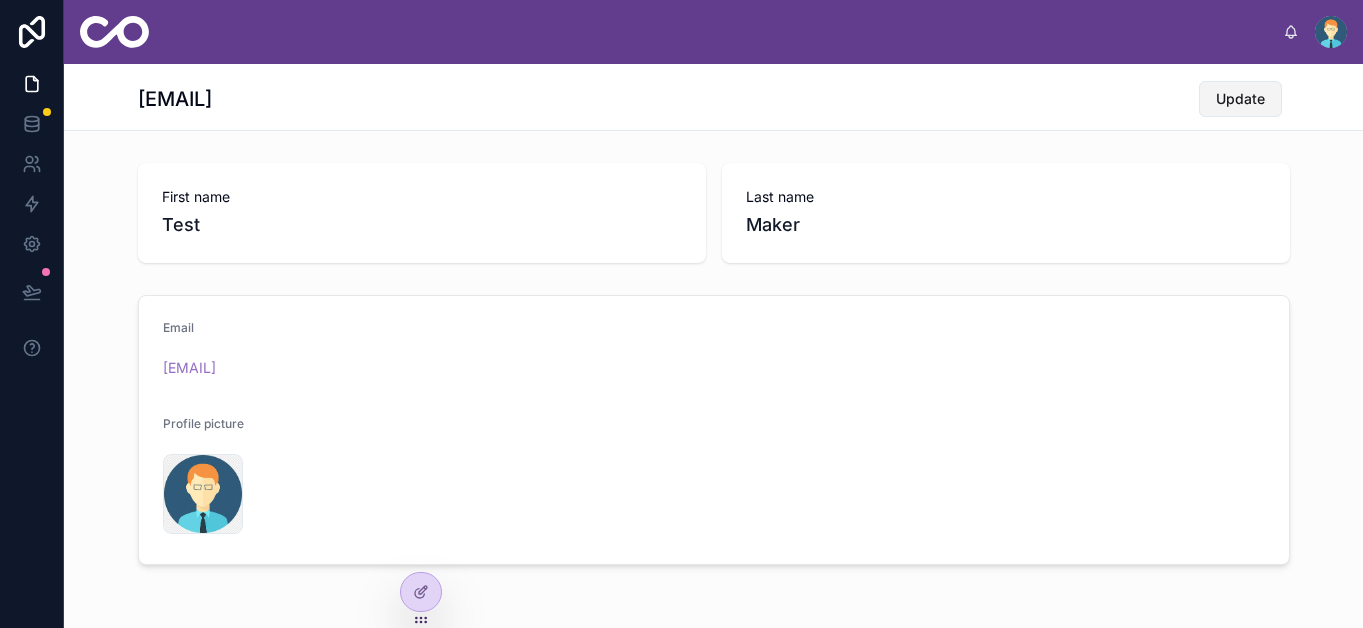 click on "Update" at bounding box center (1240, 99) 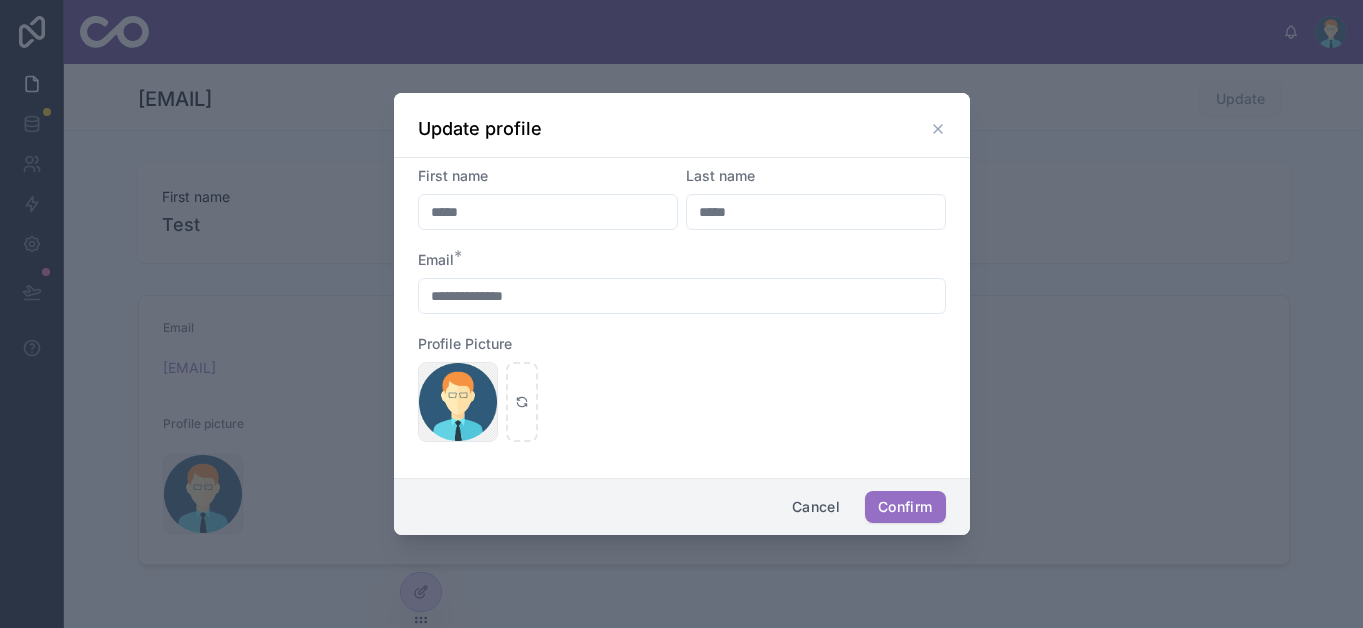 click on "Cancel" at bounding box center [816, 507] 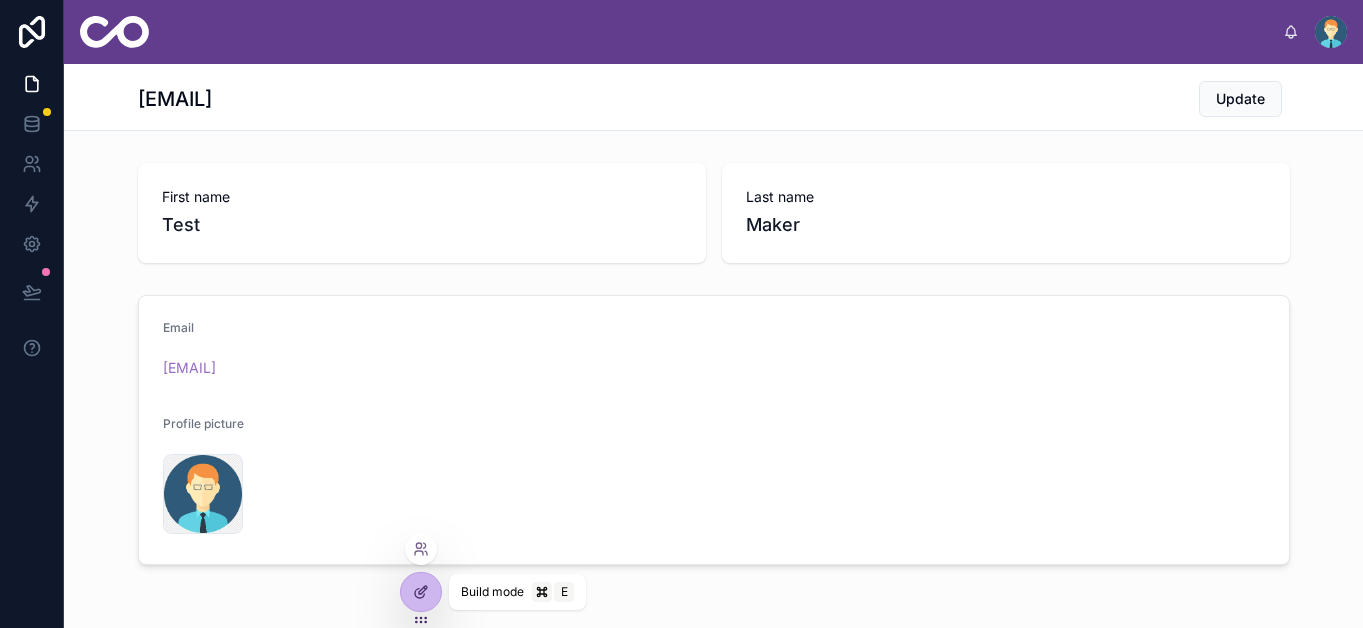 click at bounding box center (421, 592) 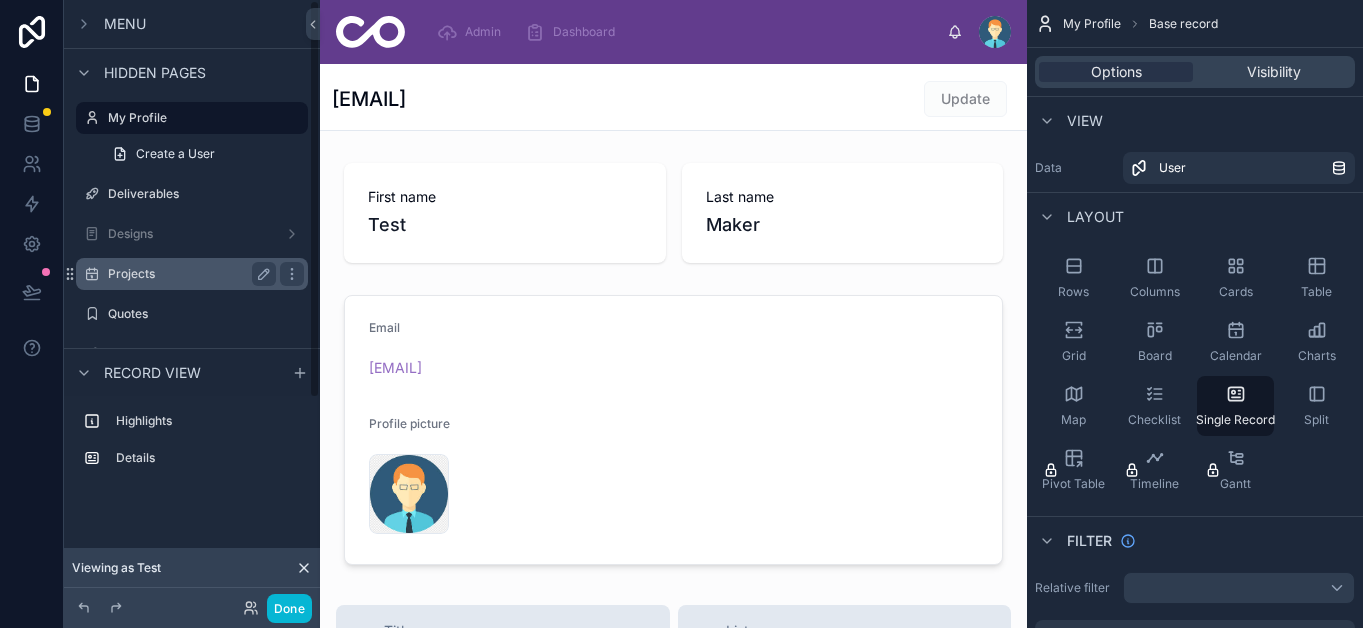 click on "Projects" at bounding box center [188, 274] 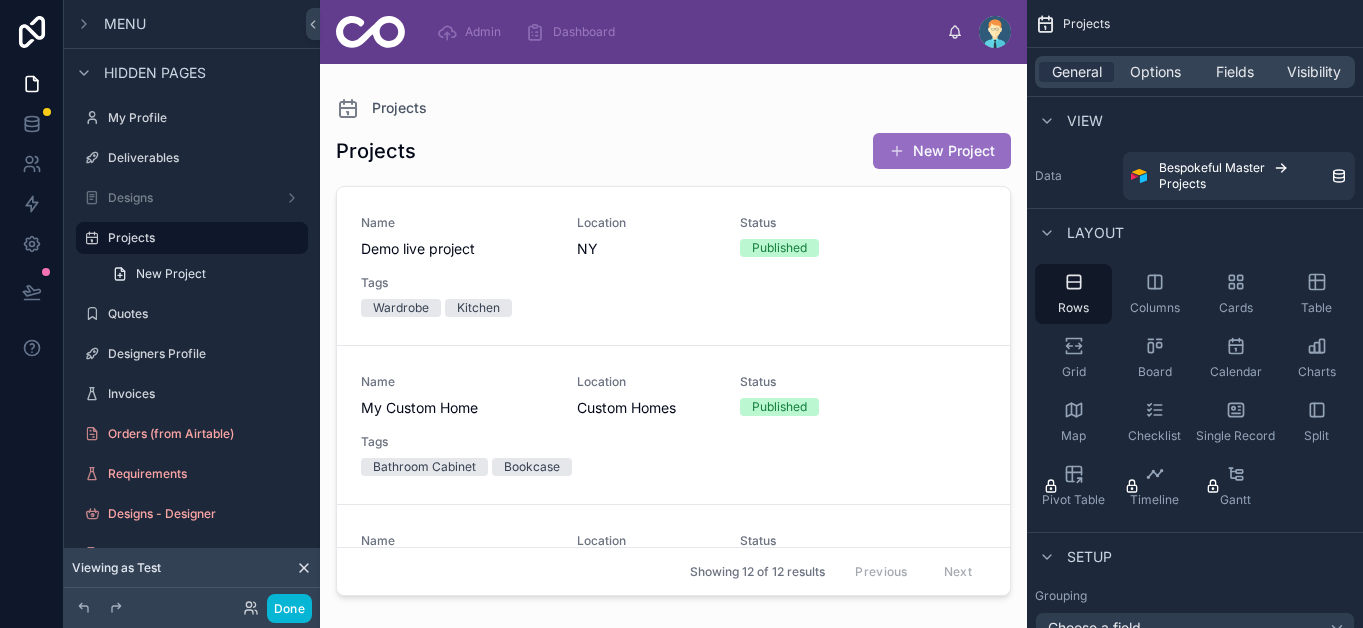 click at bounding box center (673, 334) 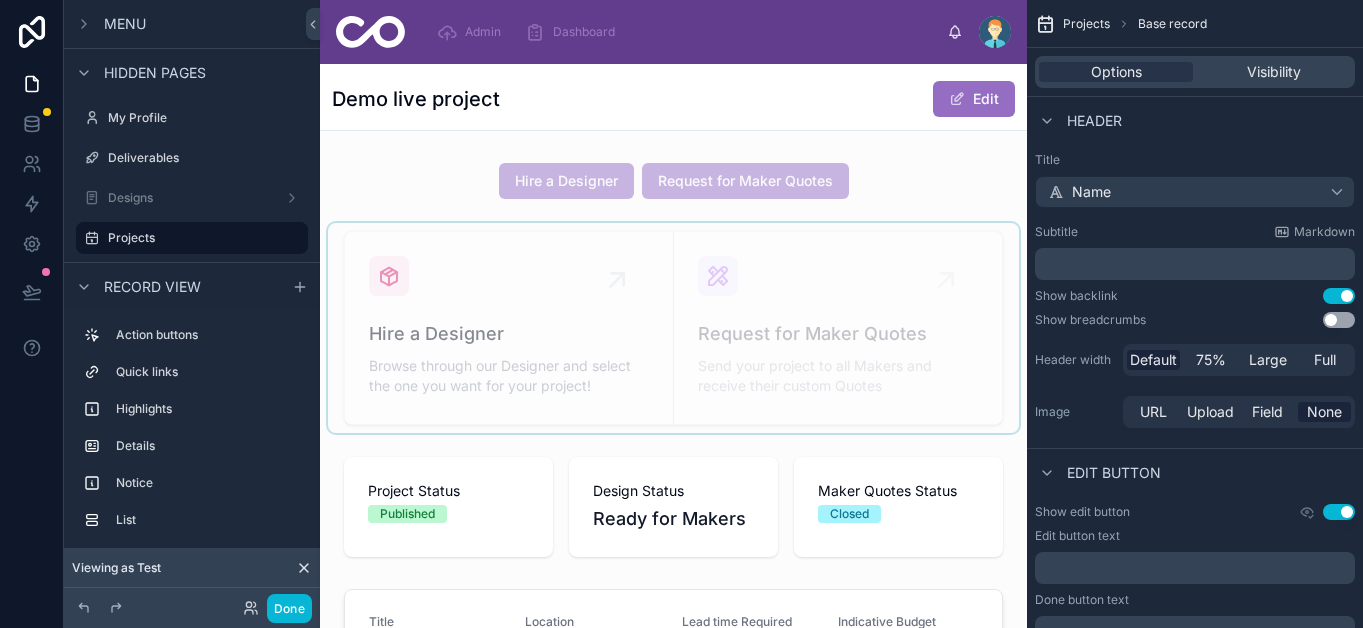 click at bounding box center [673, 328] 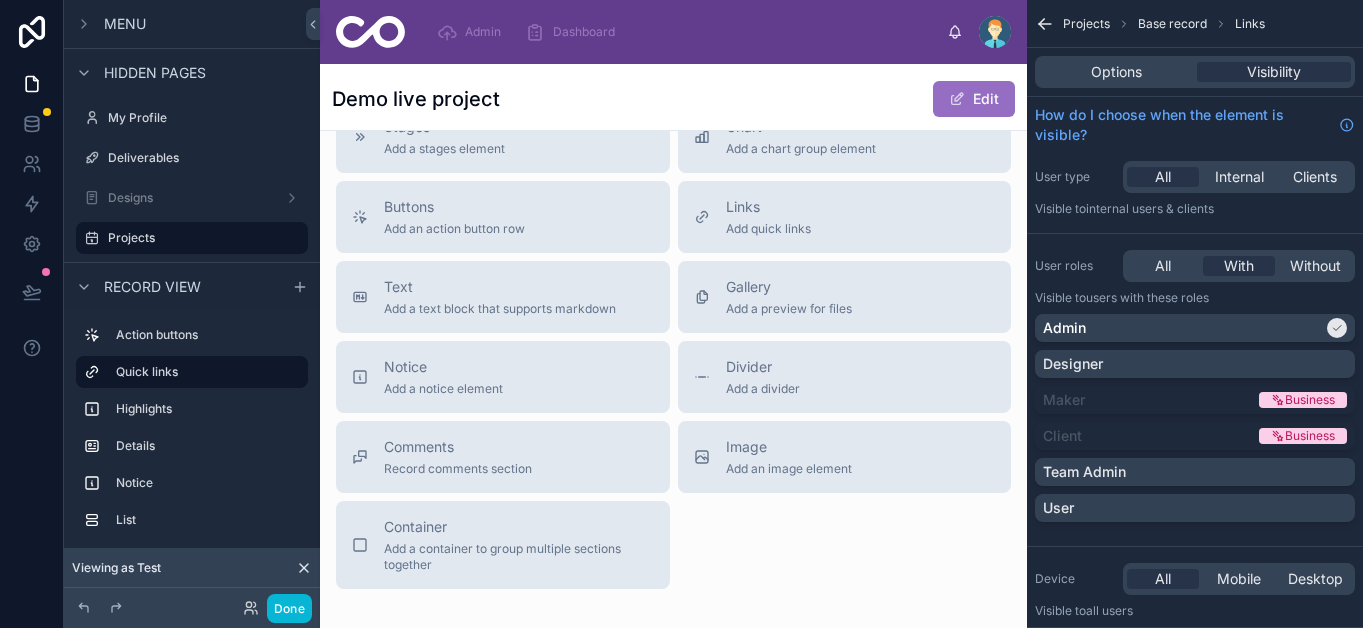 scroll, scrollTop: 1722, scrollLeft: 0, axis: vertical 